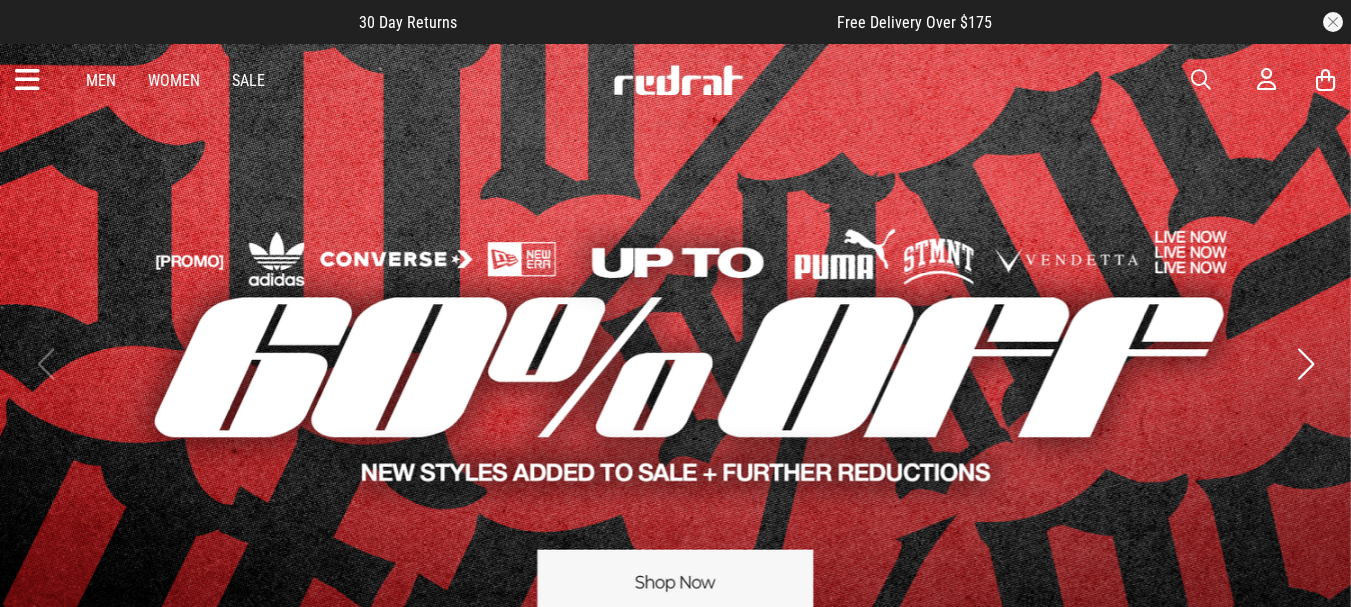 scroll, scrollTop: 0, scrollLeft: 0, axis: both 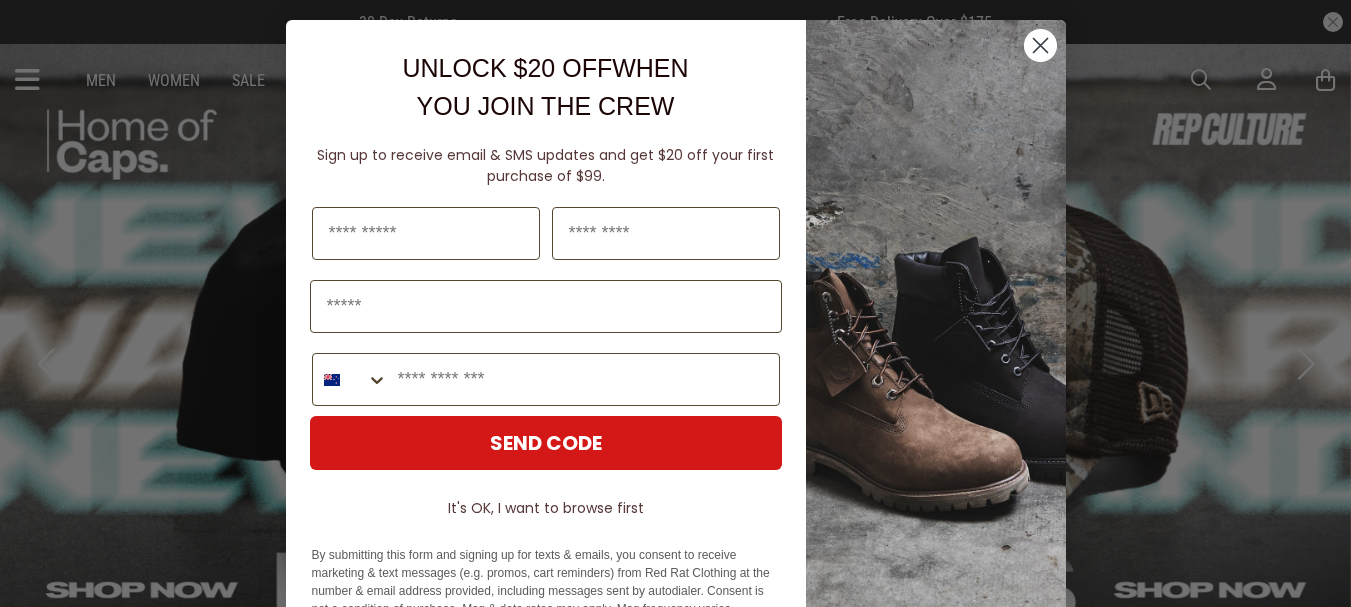 click 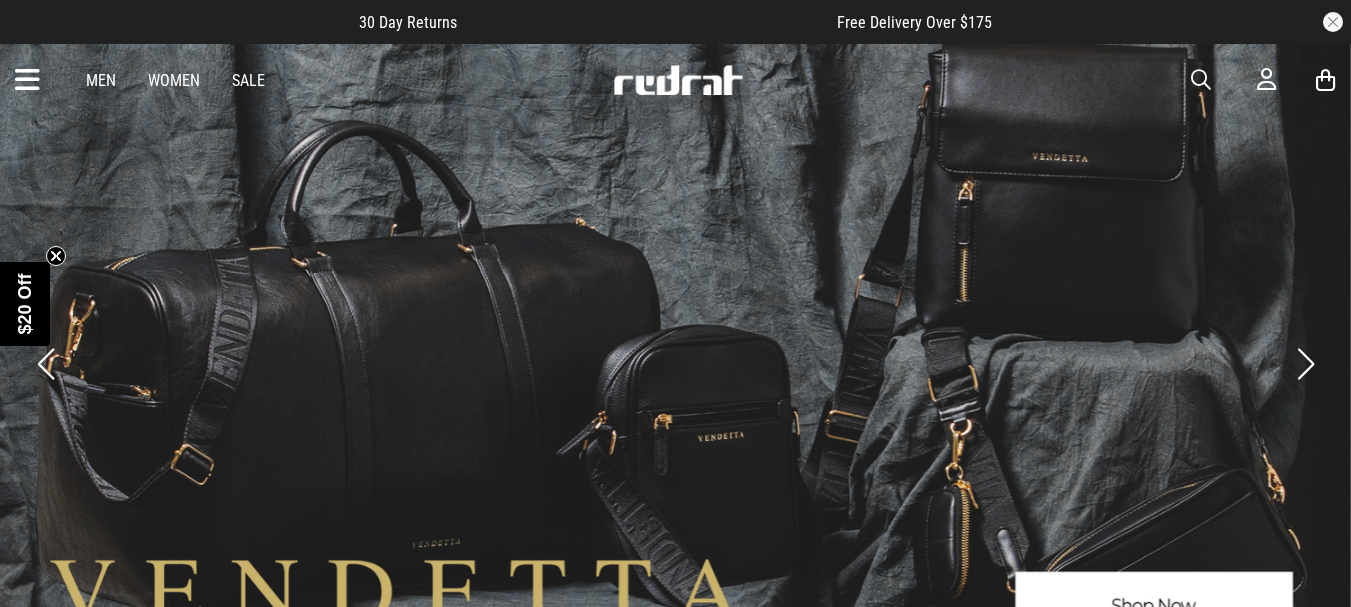 click at bounding box center (27, 80) 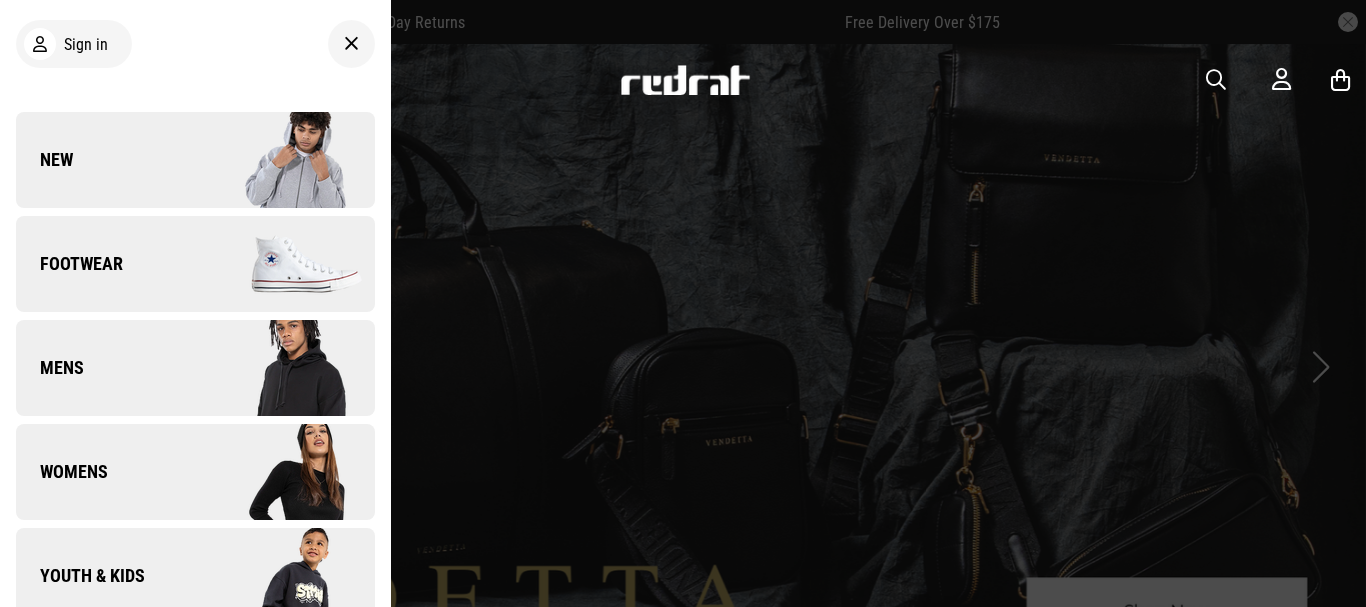 click on "Footwear" at bounding box center (69, 264) 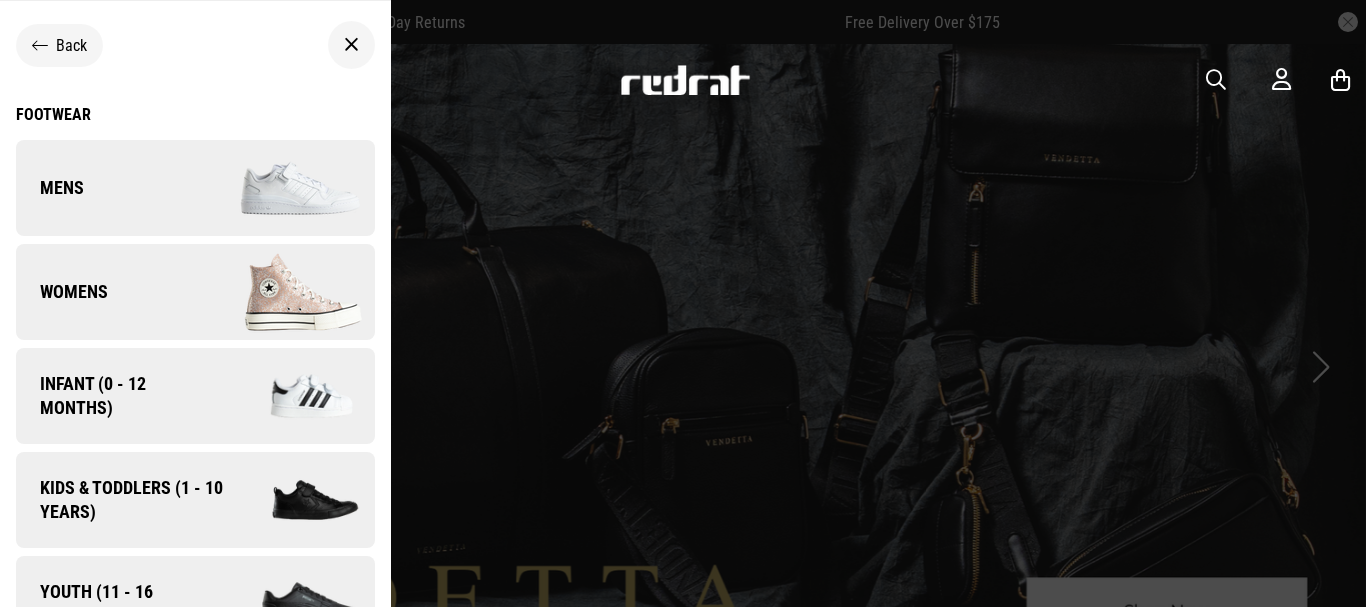 scroll, scrollTop: 0, scrollLeft: 0, axis: both 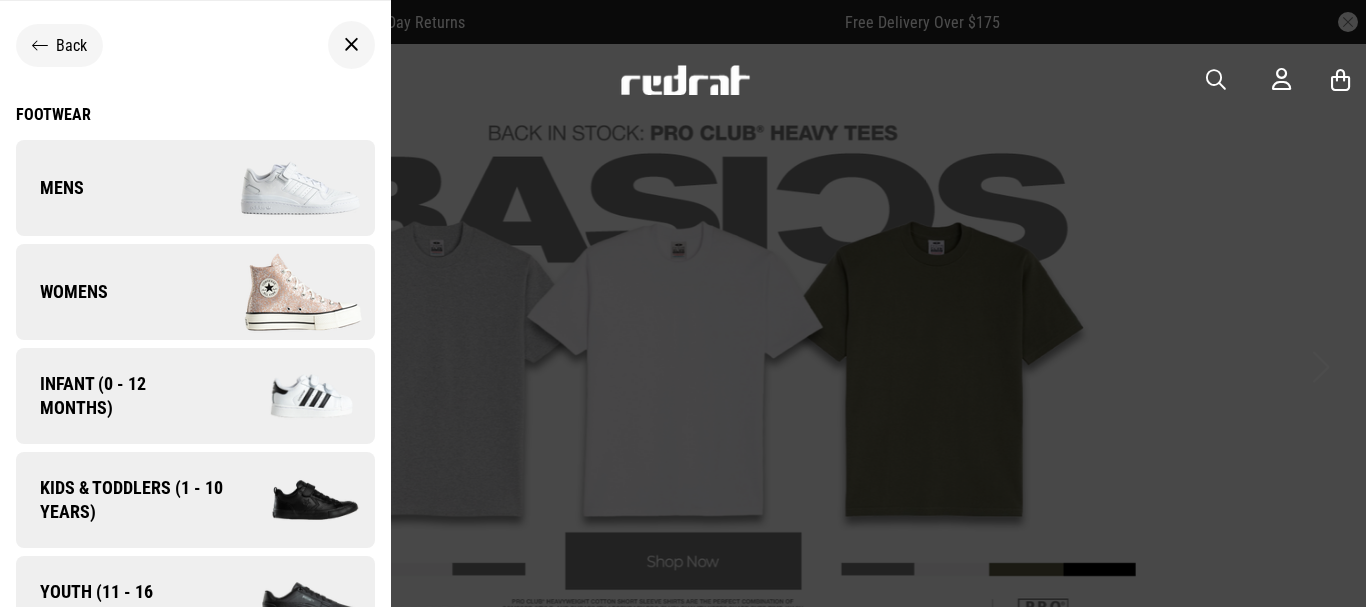 click on "Womens" at bounding box center [62, 292] 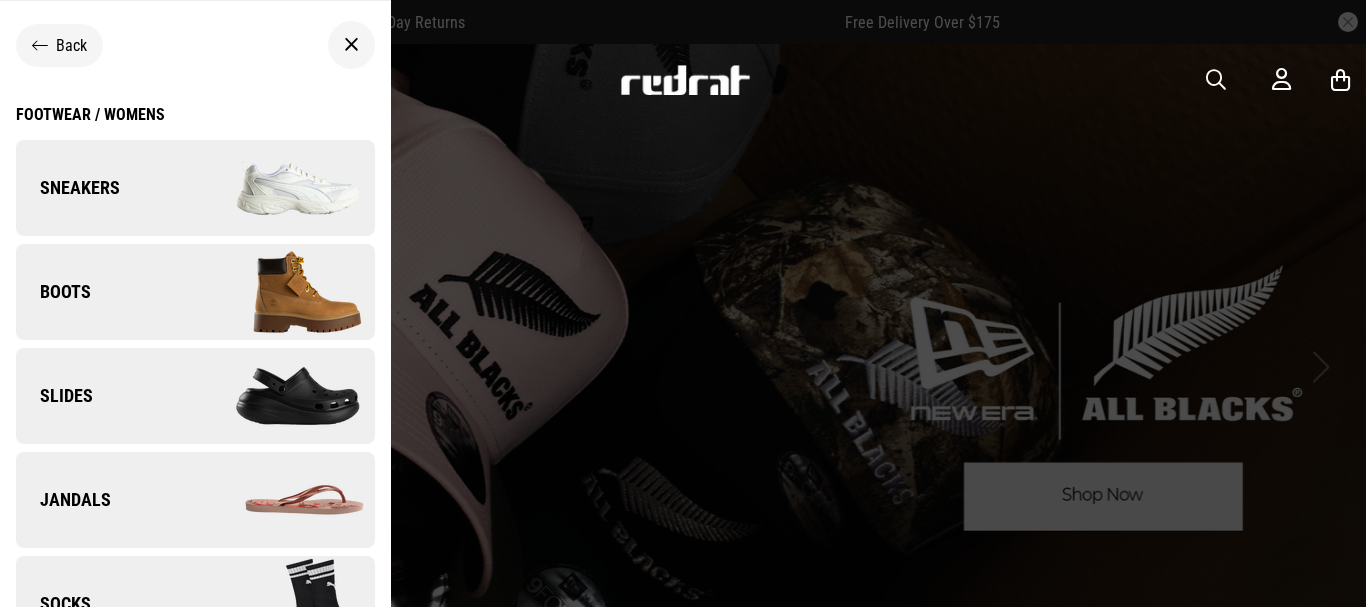 click on "Sneakers" at bounding box center [195, 188] 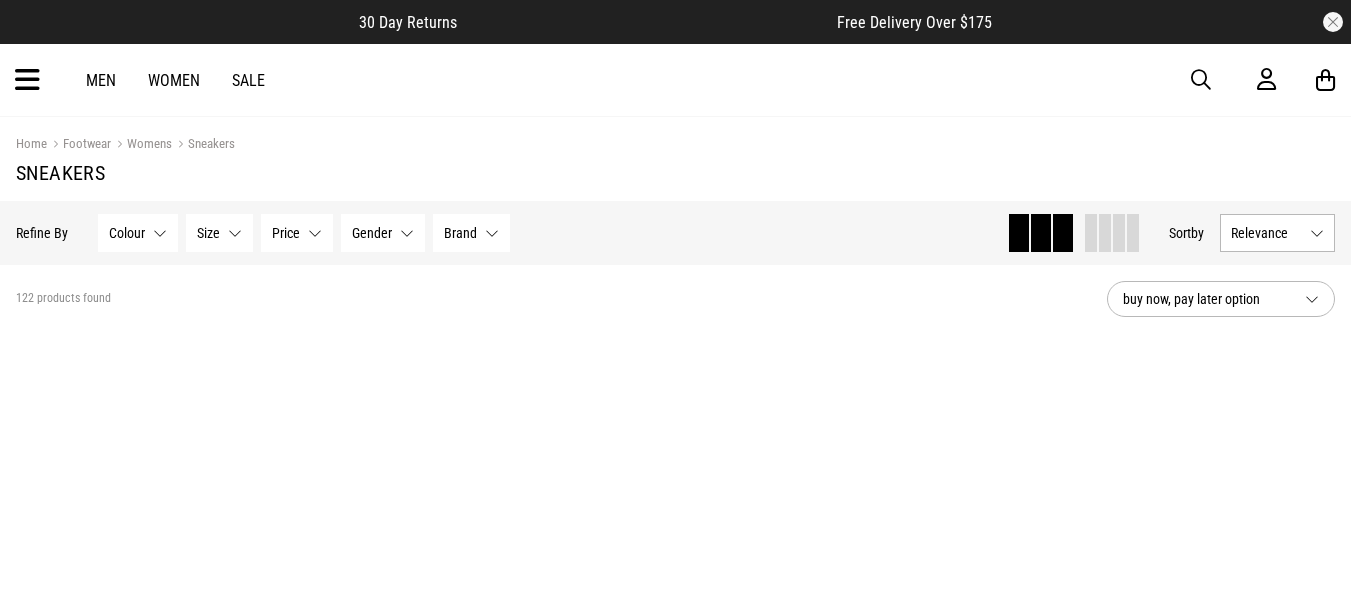 scroll, scrollTop: 0, scrollLeft: 0, axis: both 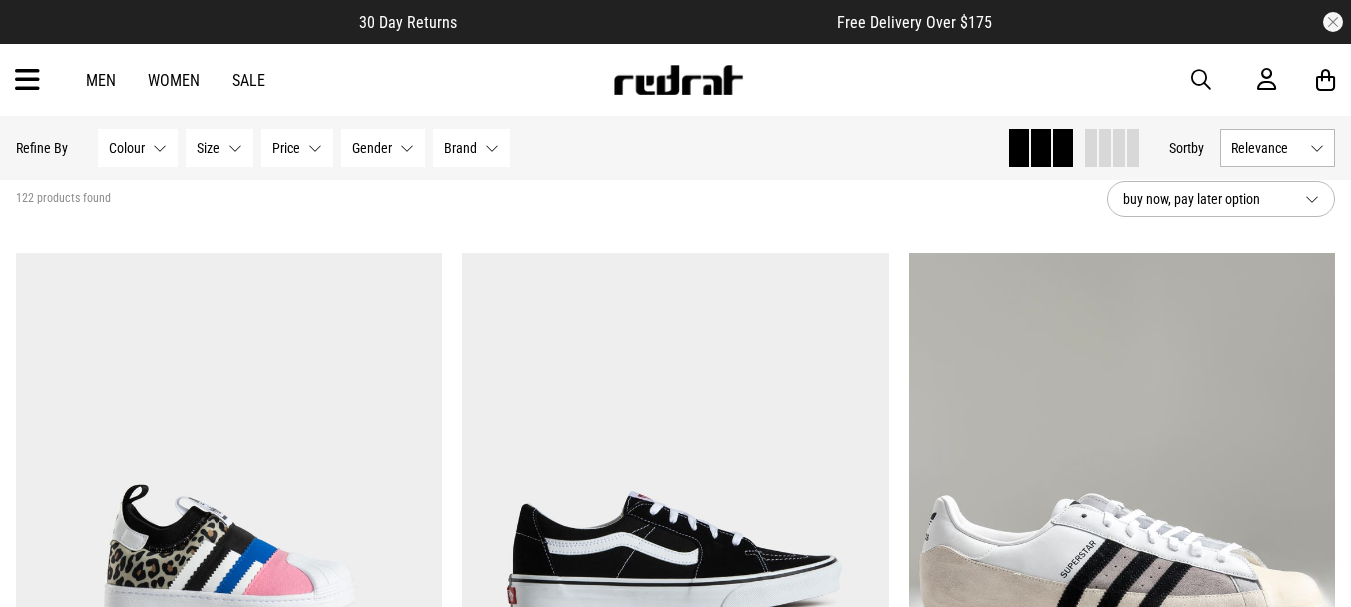 click on "Brand" at bounding box center (460, 148) 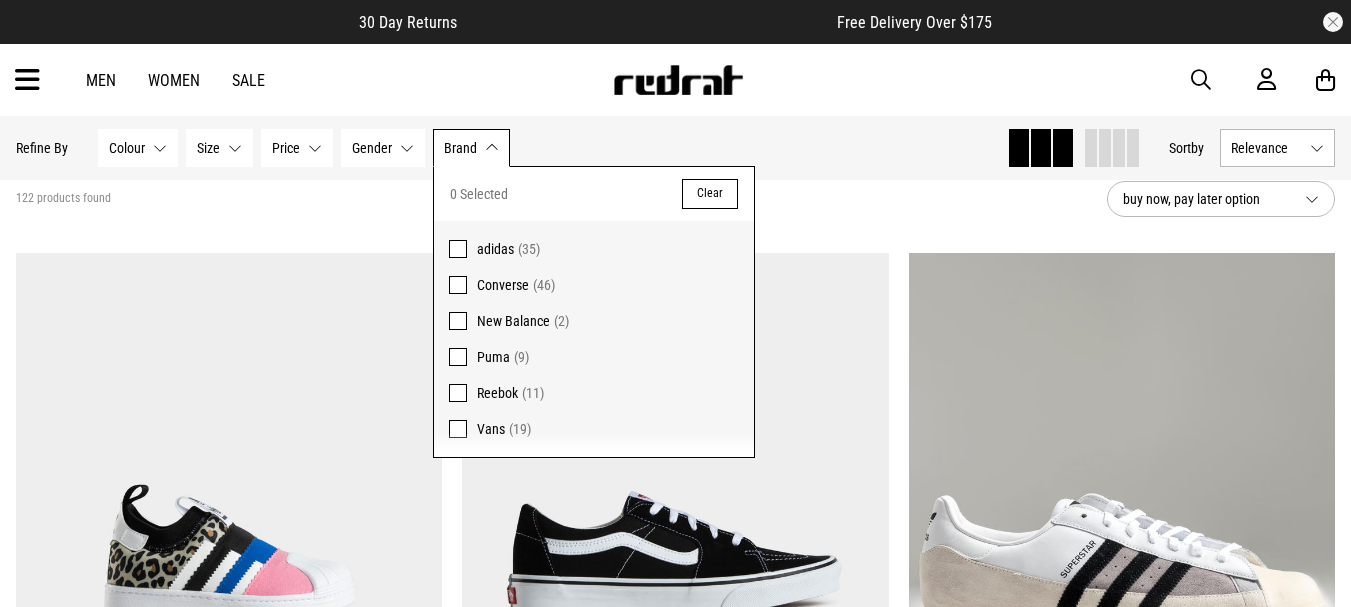scroll, scrollTop: 0, scrollLeft: 0, axis: both 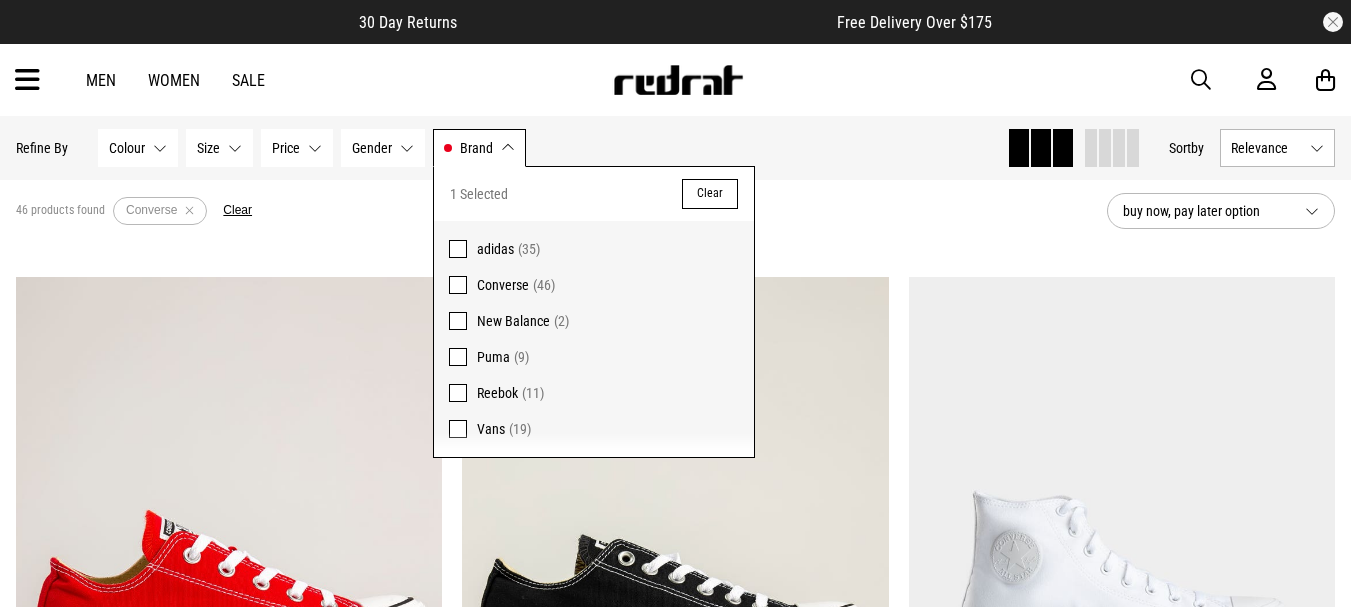 click on "46 products found   Active Filters Converse Clear    buy now, pay later option" at bounding box center [675, 211] 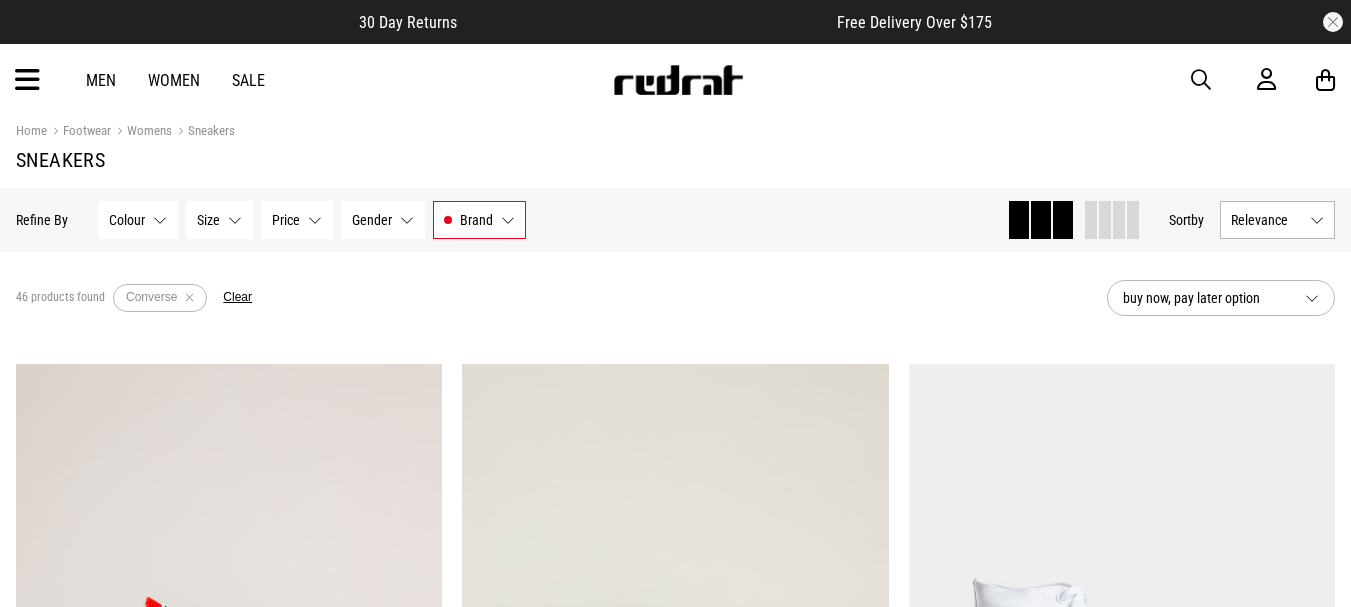 scroll, scrollTop: 0, scrollLeft: 0, axis: both 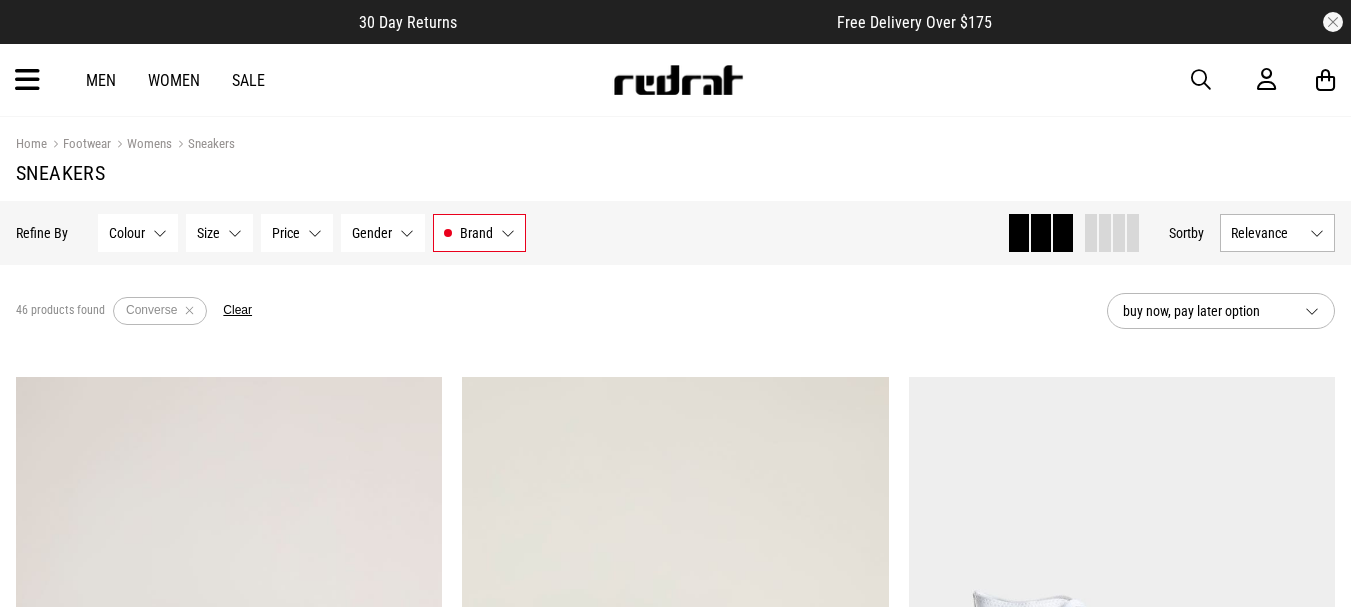 click on "Gender  None selected" at bounding box center [383, 233] 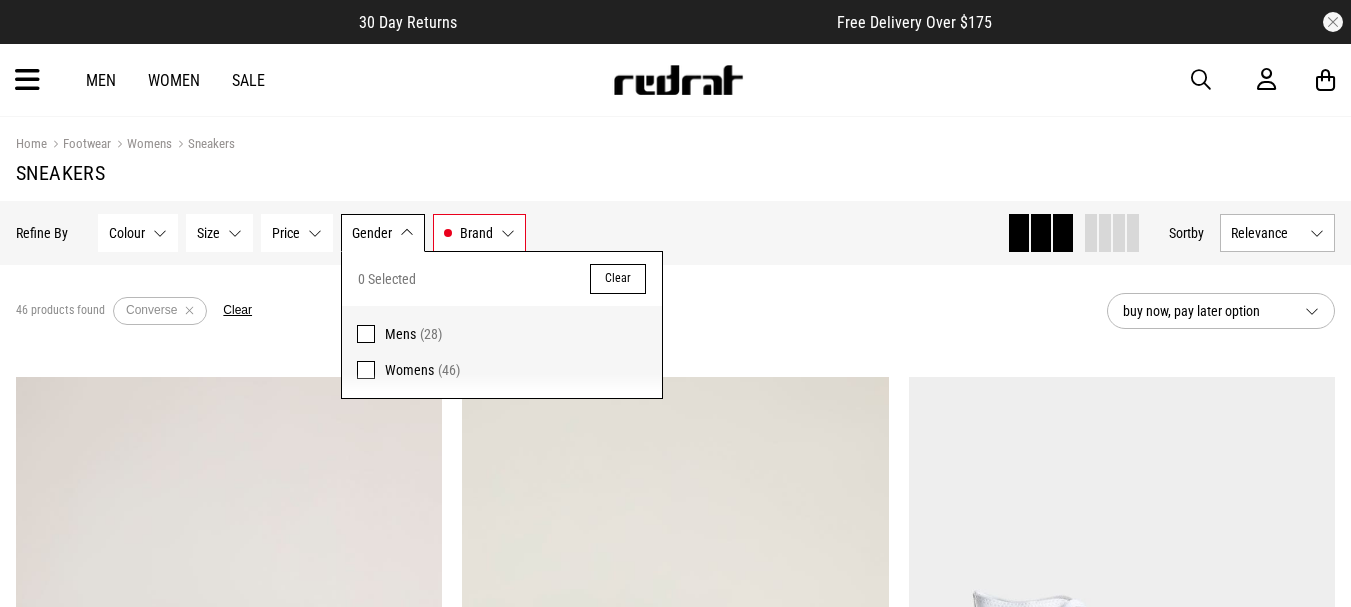 click on "Clear" at bounding box center (618, 279) 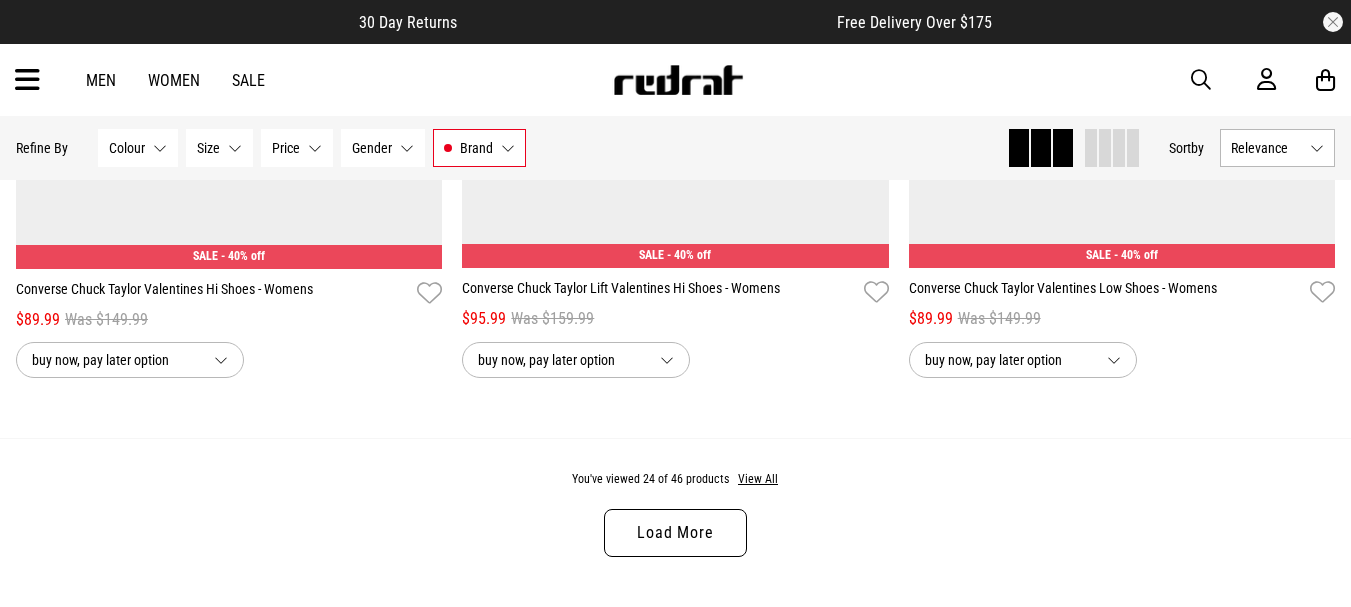 scroll, scrollTop: 6000, scrollLeft: 0, axis: vertical 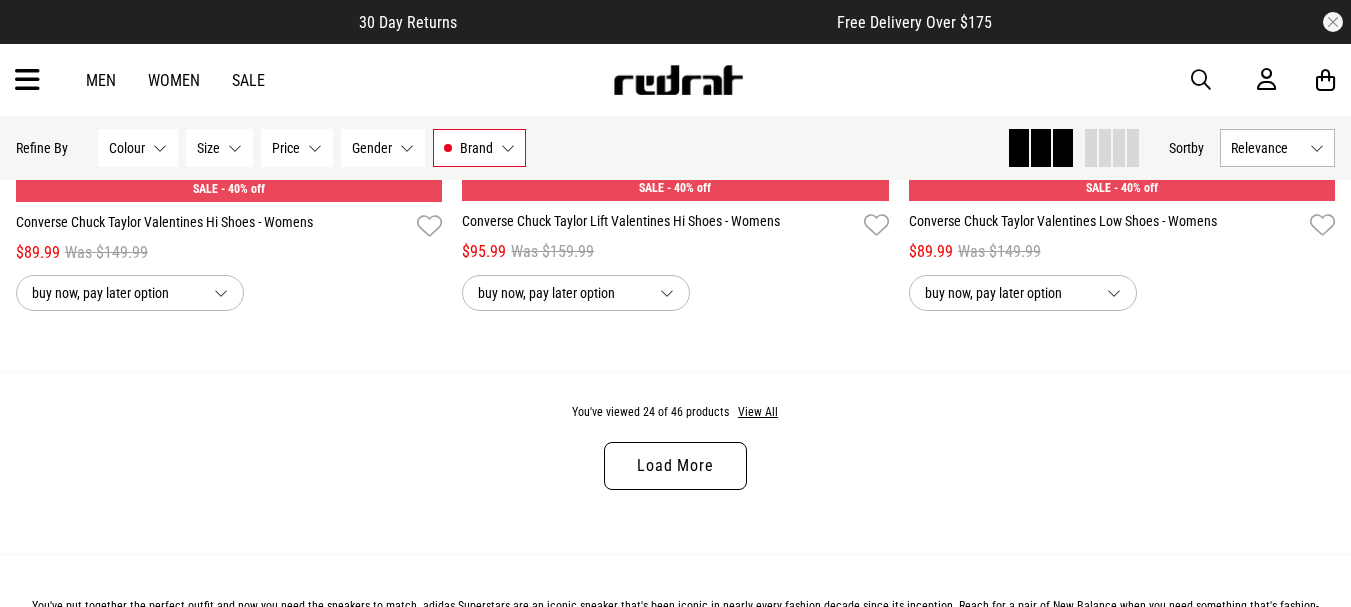 click on "Load More" at bounding box center (675, 466) 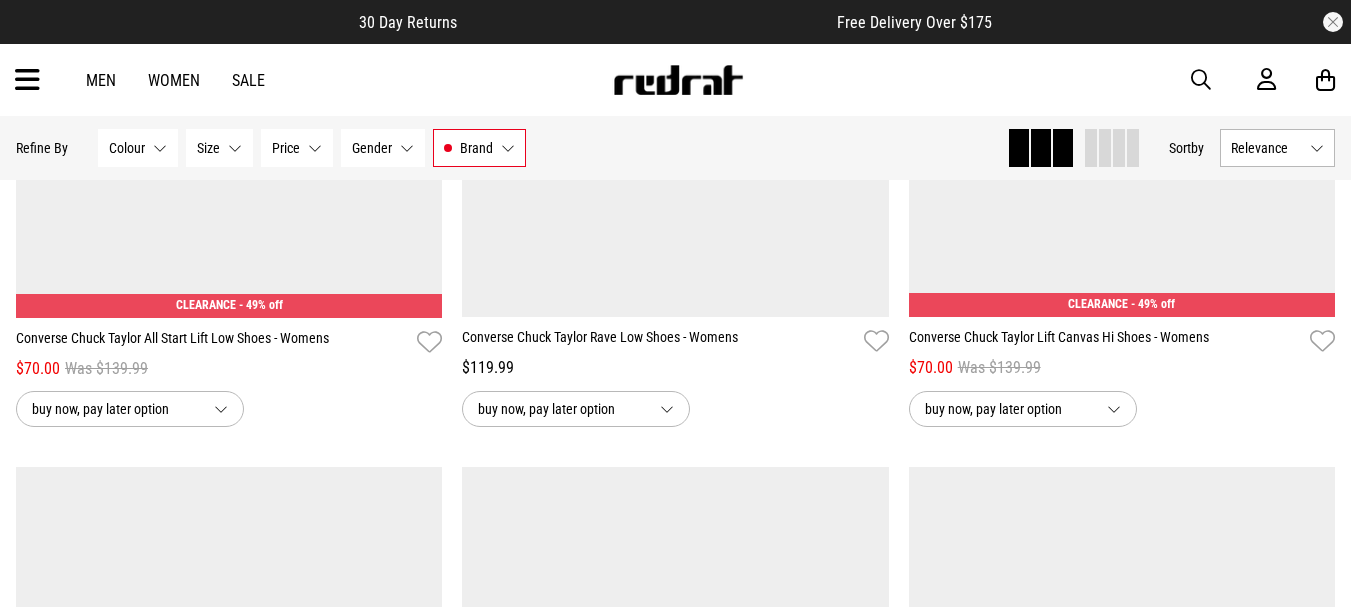 scroll, scrollTop: 10400, scrollLeft: 0, axis: vertical 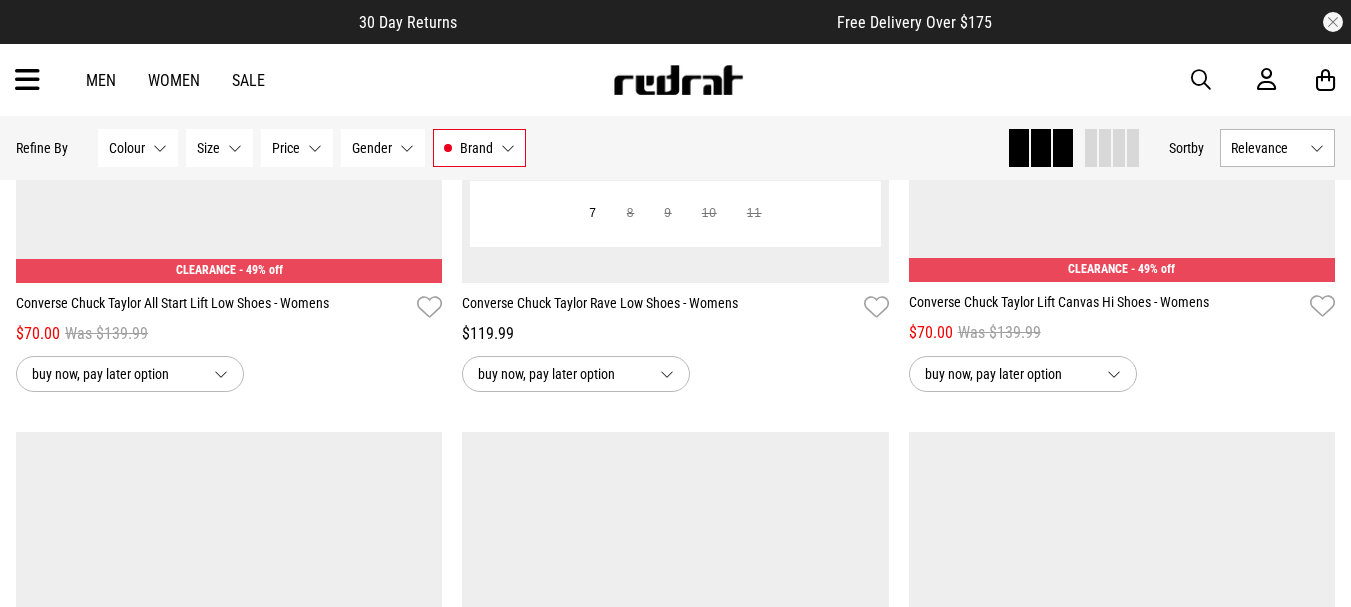 click on "7   8   9   10   11" at bounding box center (675, 214) 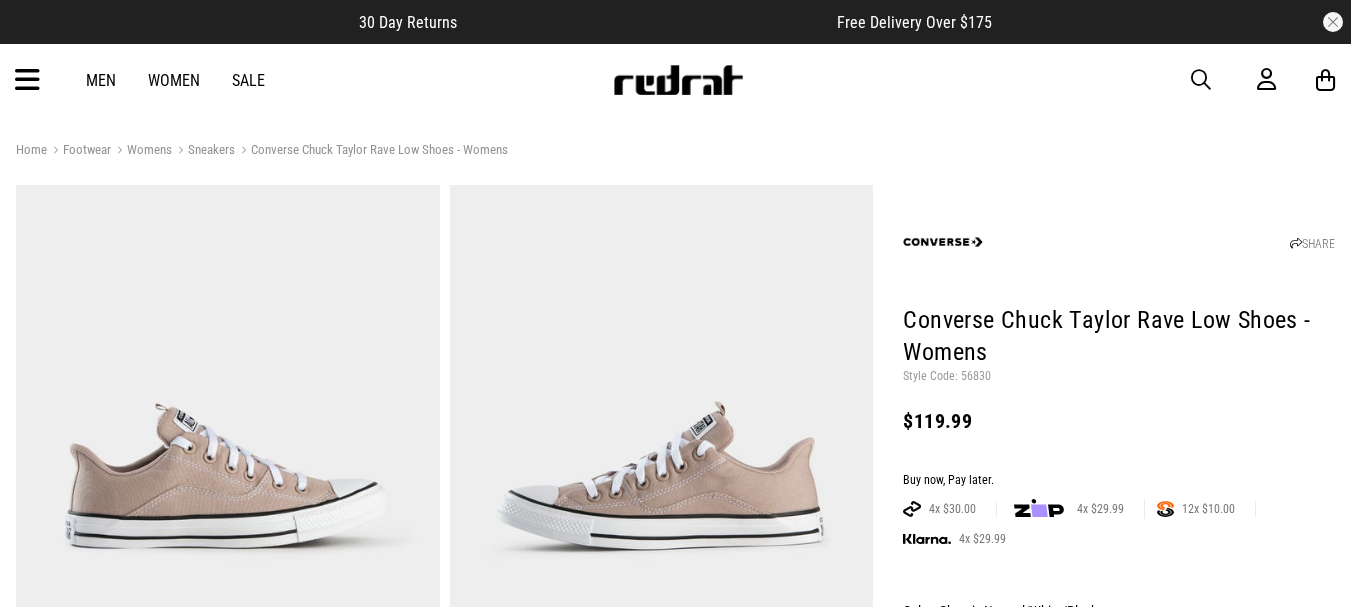scroll, scrollTop: 0, scrollLeft: 0, axis: both 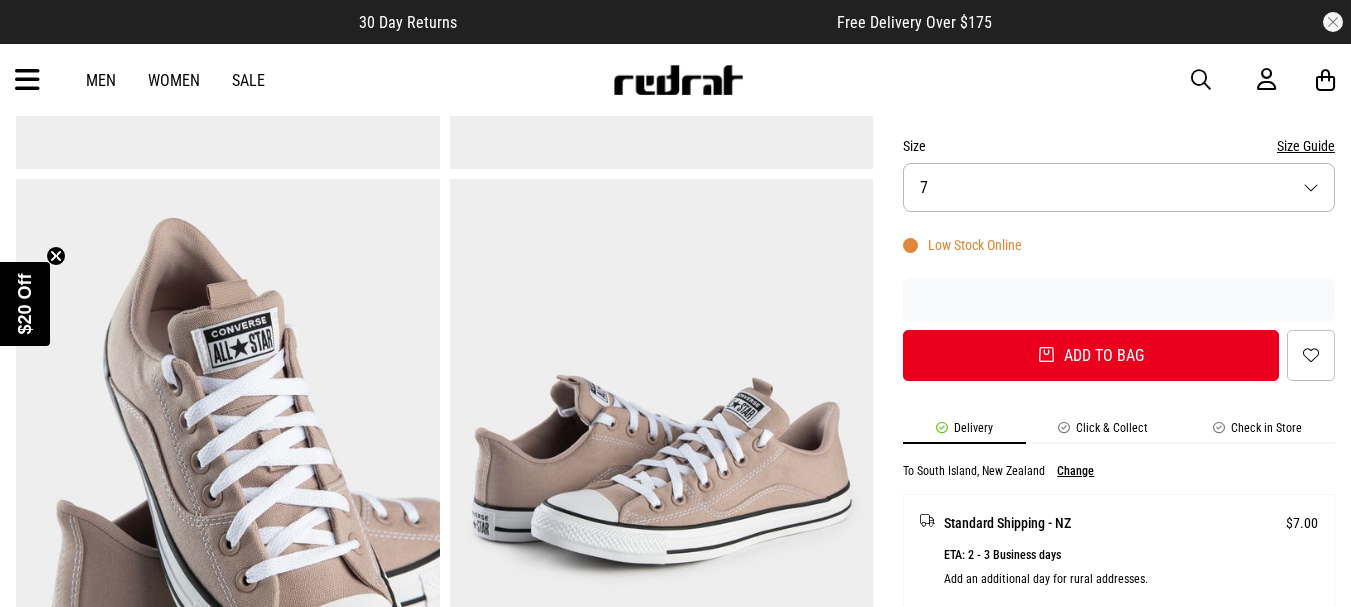click on "Size 7" at bounding box center [1119, 187] 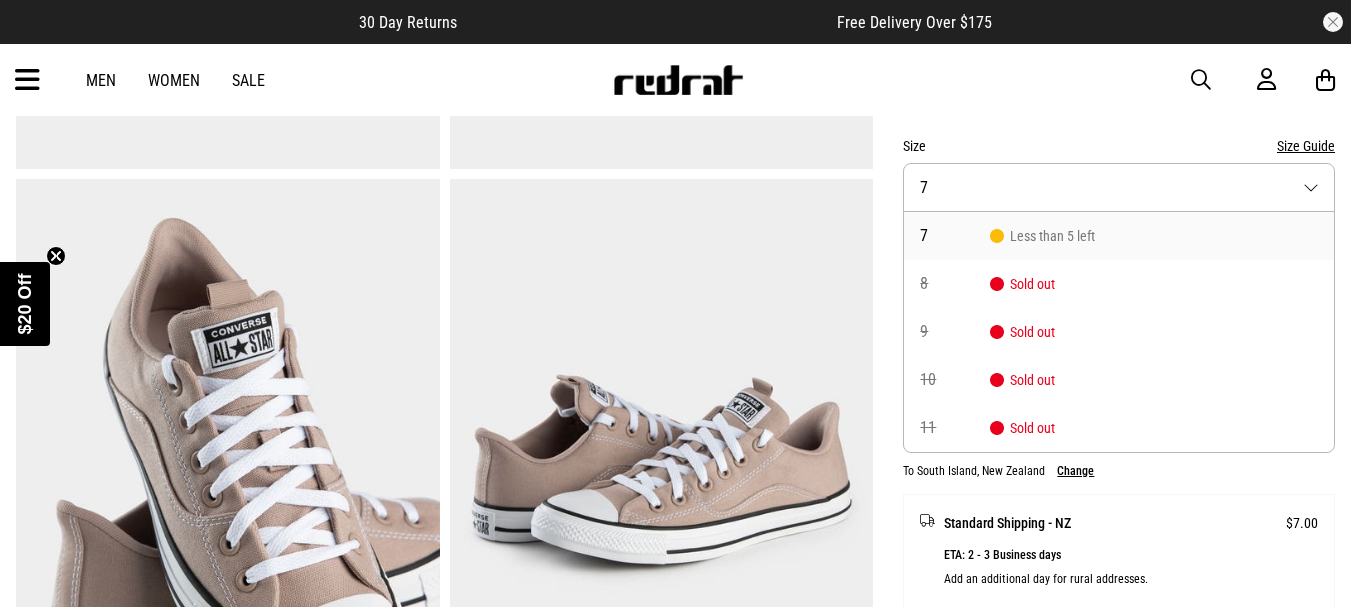 click on "Size 7" at bounding box center (1119, 187) 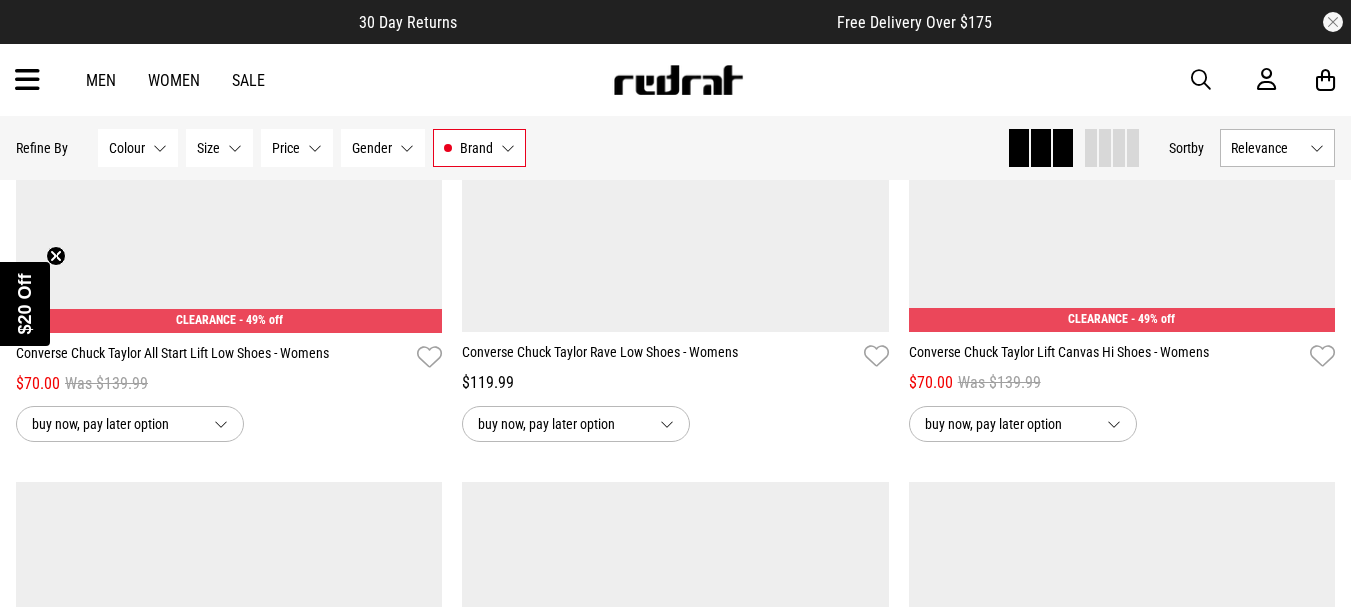 scroll, scrollTop: 4484, scrollLeft: 0, axis: vertical 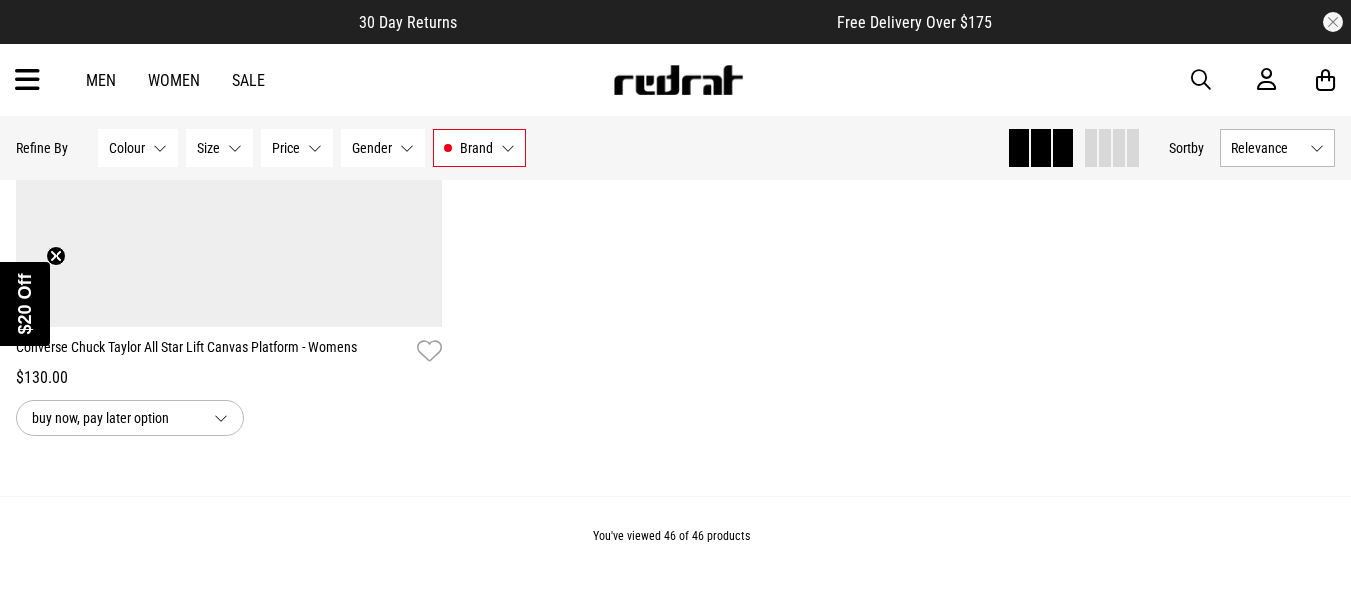 click at bounding box center (27, 80) 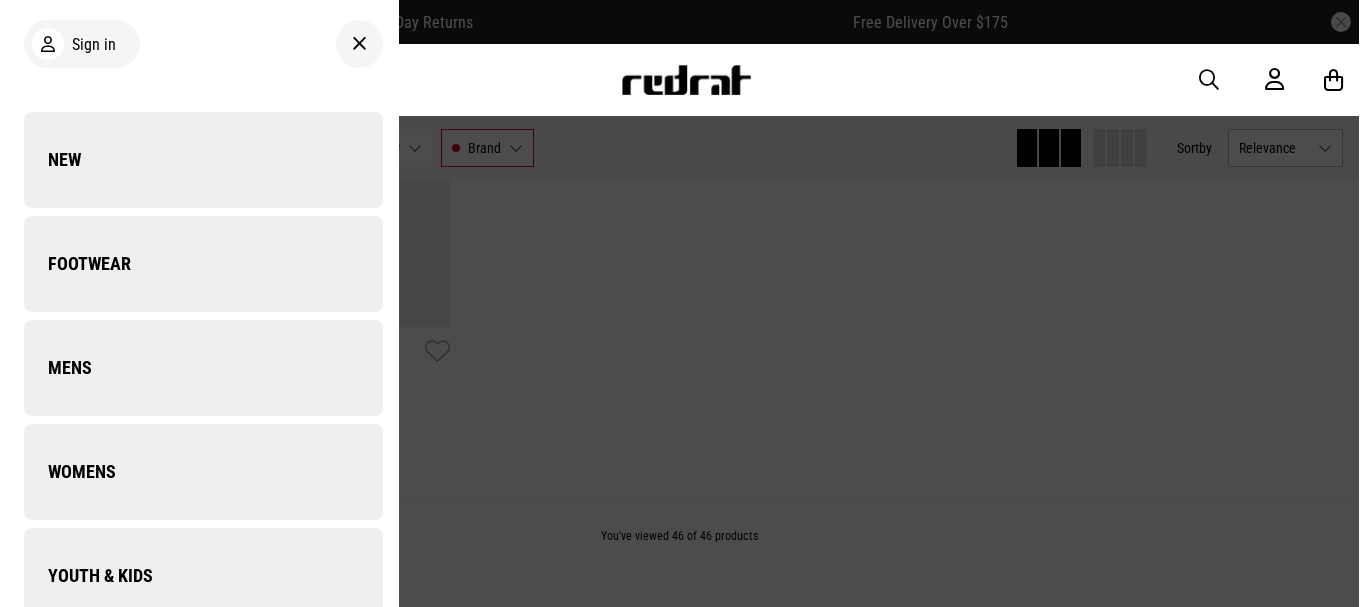 scroll, scrollTop: 6031, scrollLeft: 0, axis: vertical 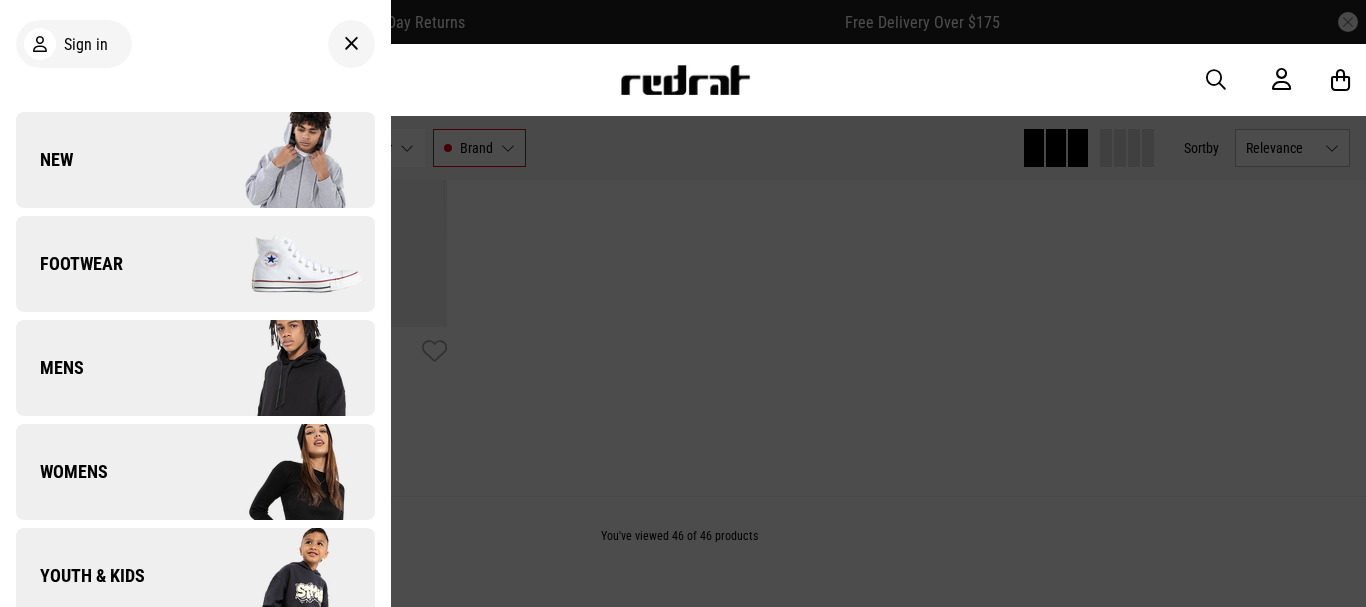 click on "Footwear" at bounding box center [69, 264] 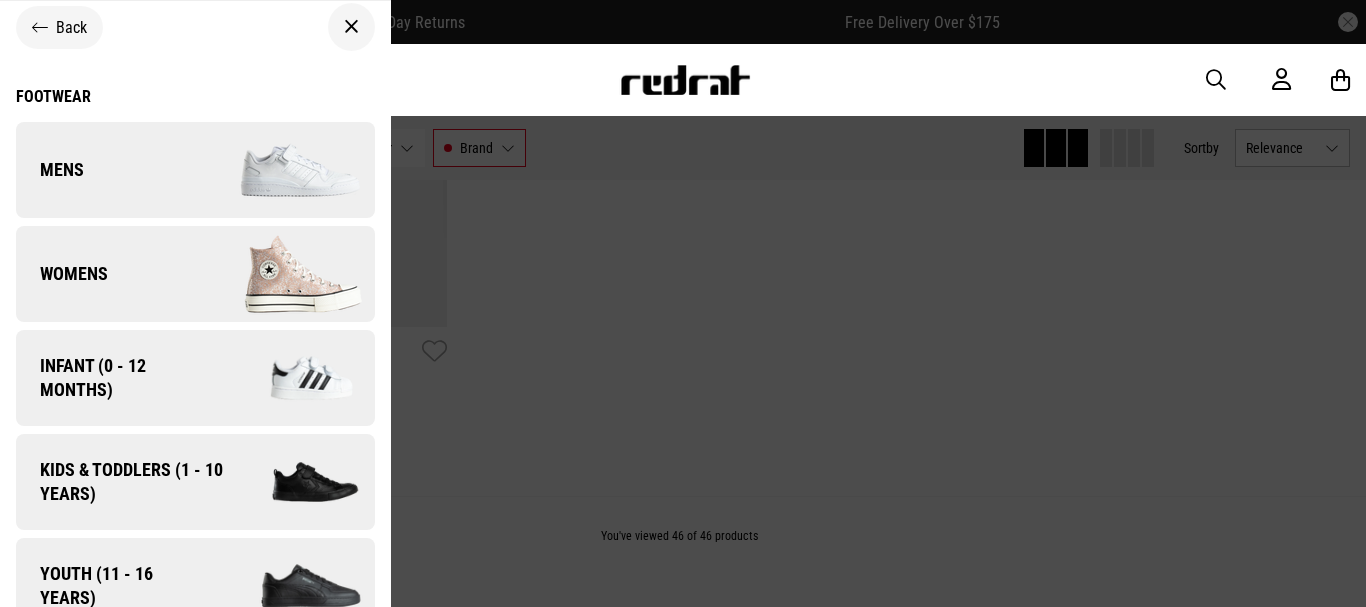 scroll, scrollTop: 0, scrollLeft: 0, axis: both 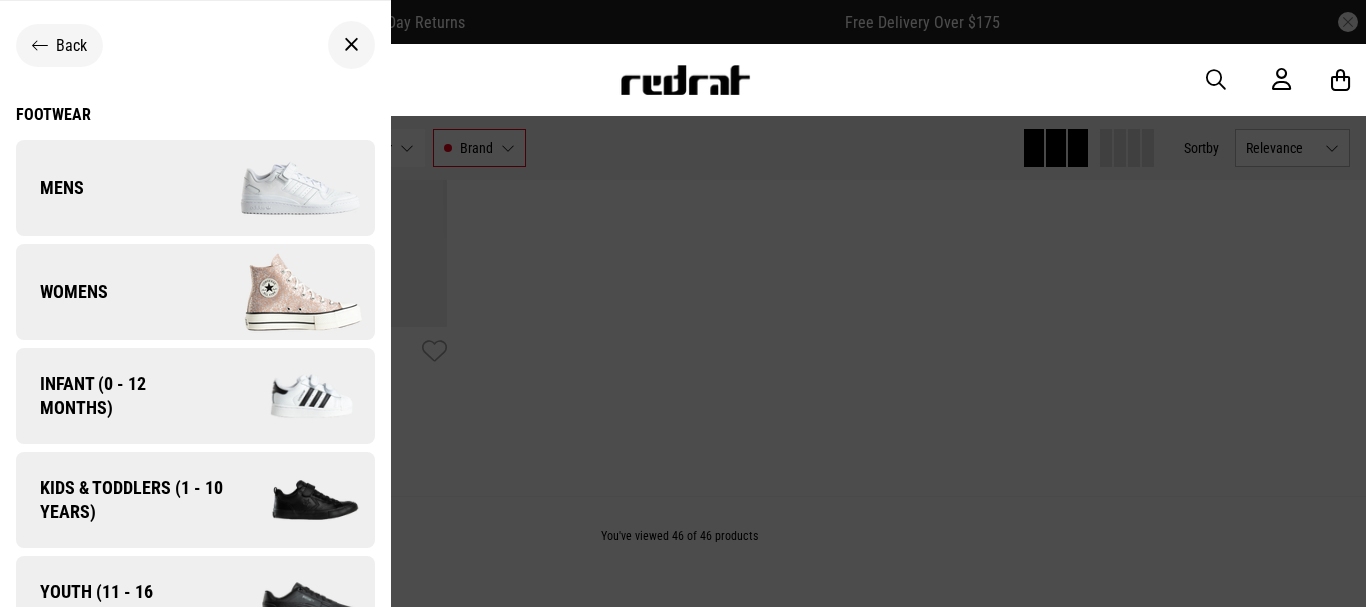 click at bounding box center (351, 45) 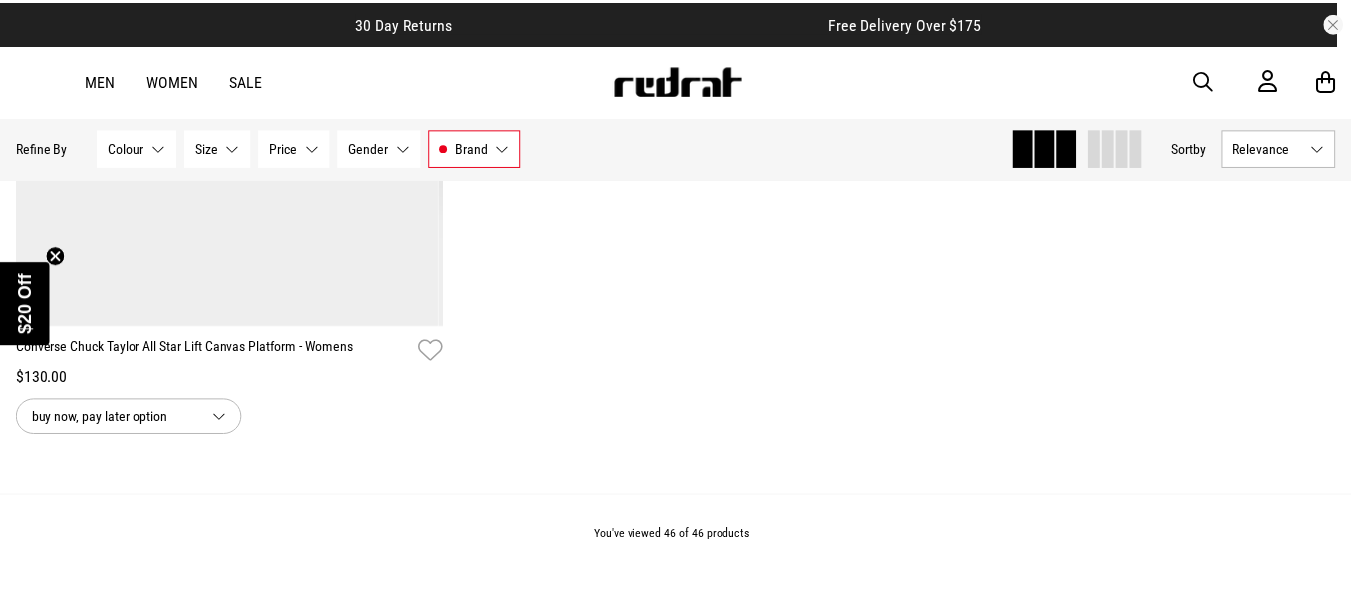 scroll, scrollTop: 5984, scrollLeft: 0, axis: vertical 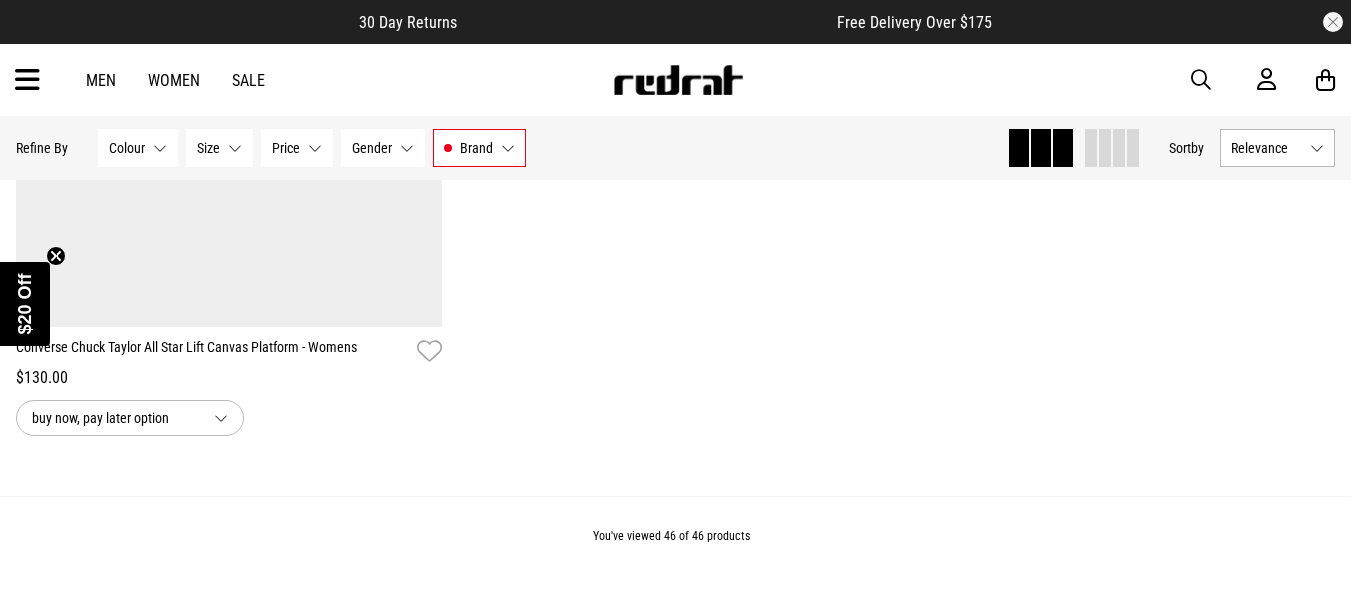 click at bounding box center [678, 80] 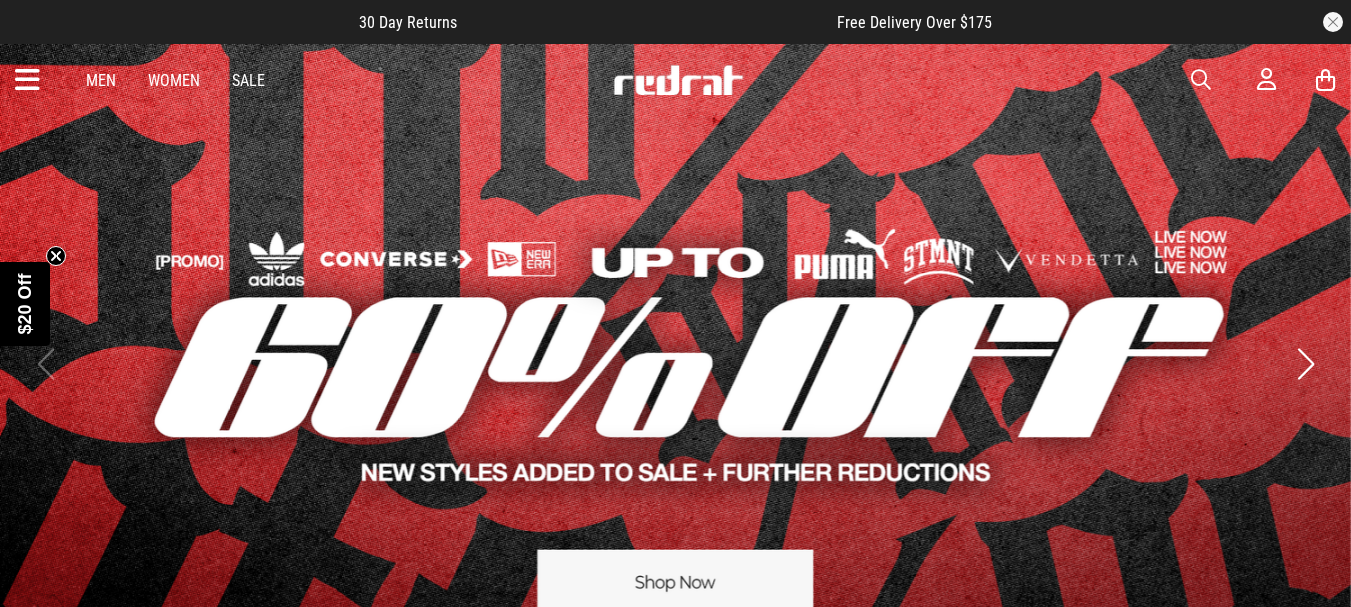 scroll, scrollTop: 0, scrollLeft: 0, axis: both 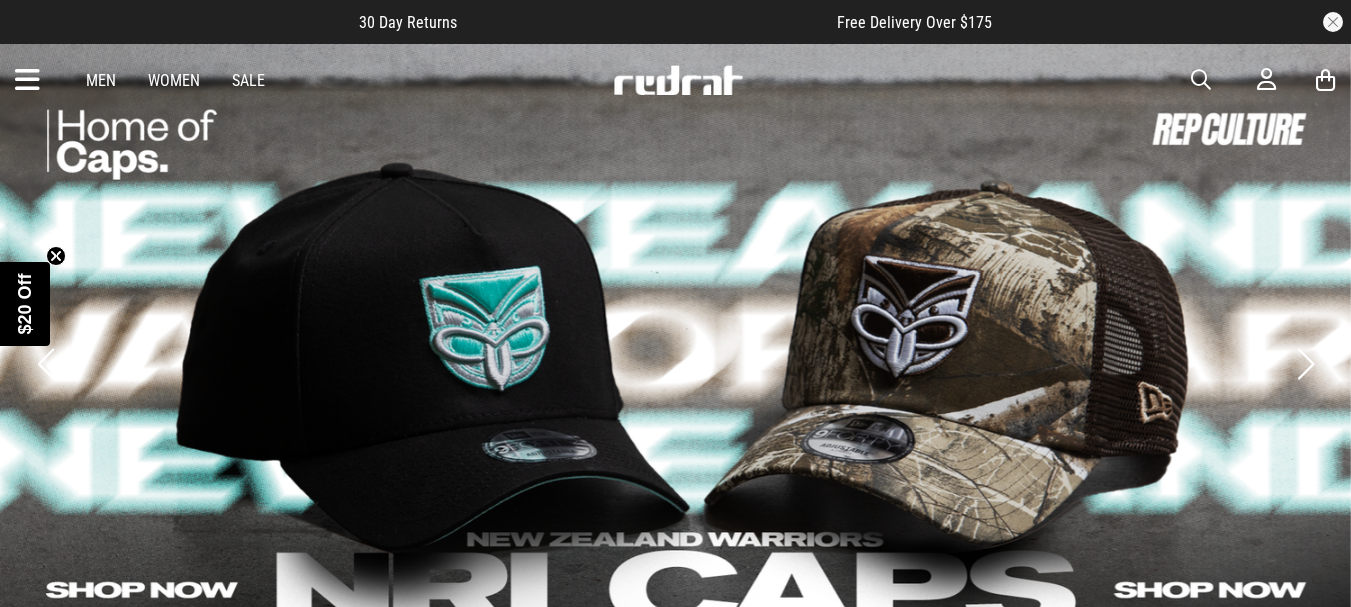 click at bounding box center (27, 80) 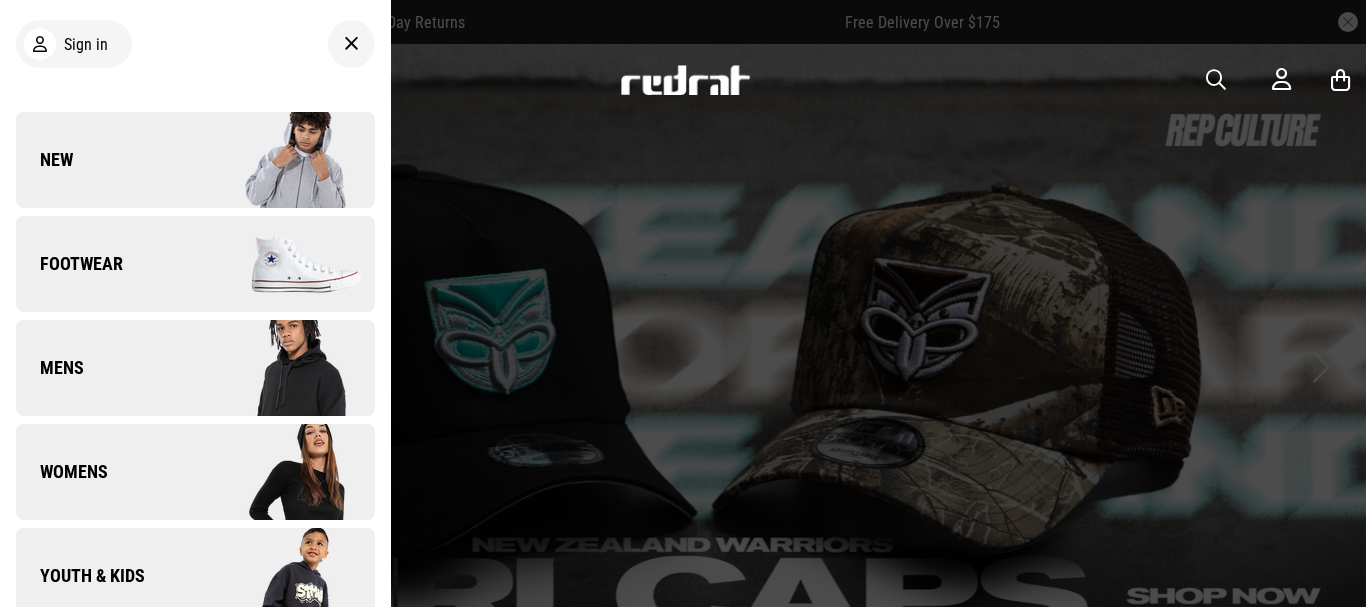 click on "Footwear" at bounding box center (69, 264) 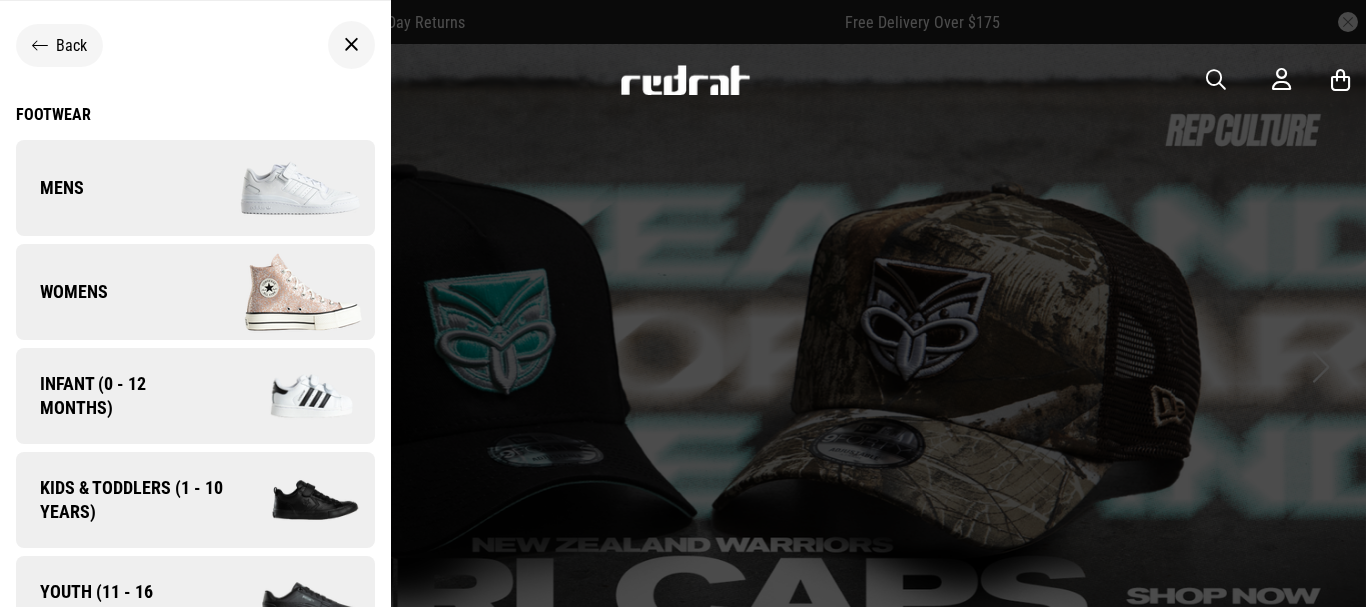 click on "Mens" at bounding box center [195, 188] 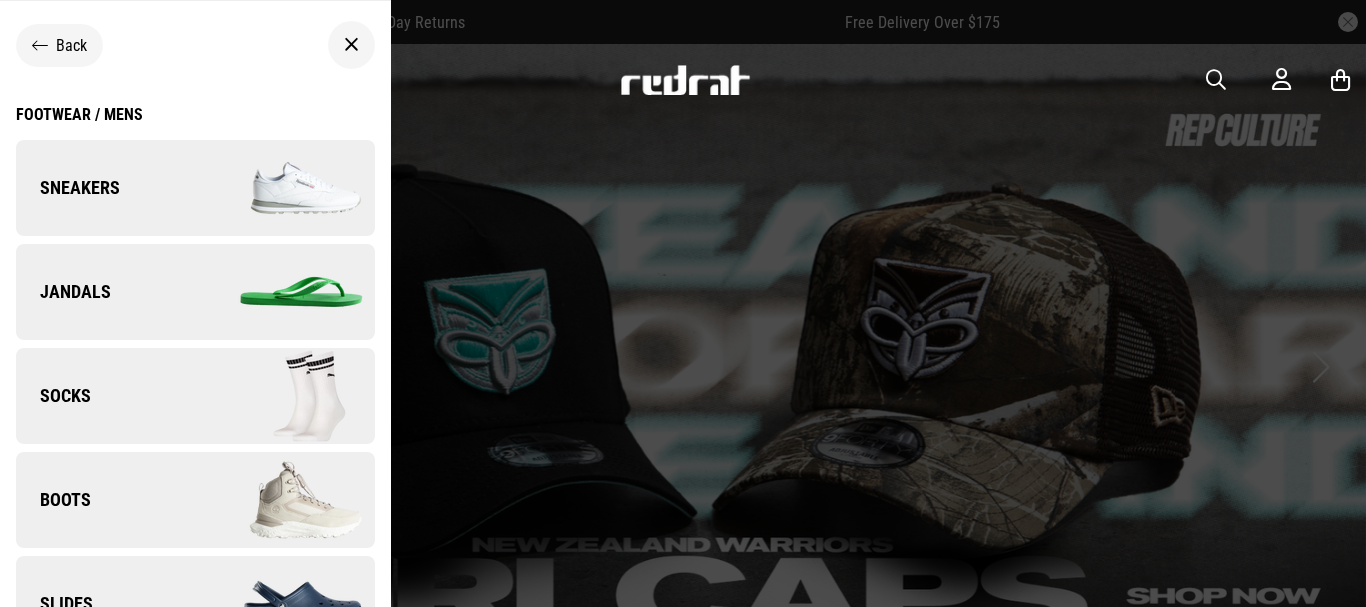 click on "Sneakers" at bounding box center [195, 188] 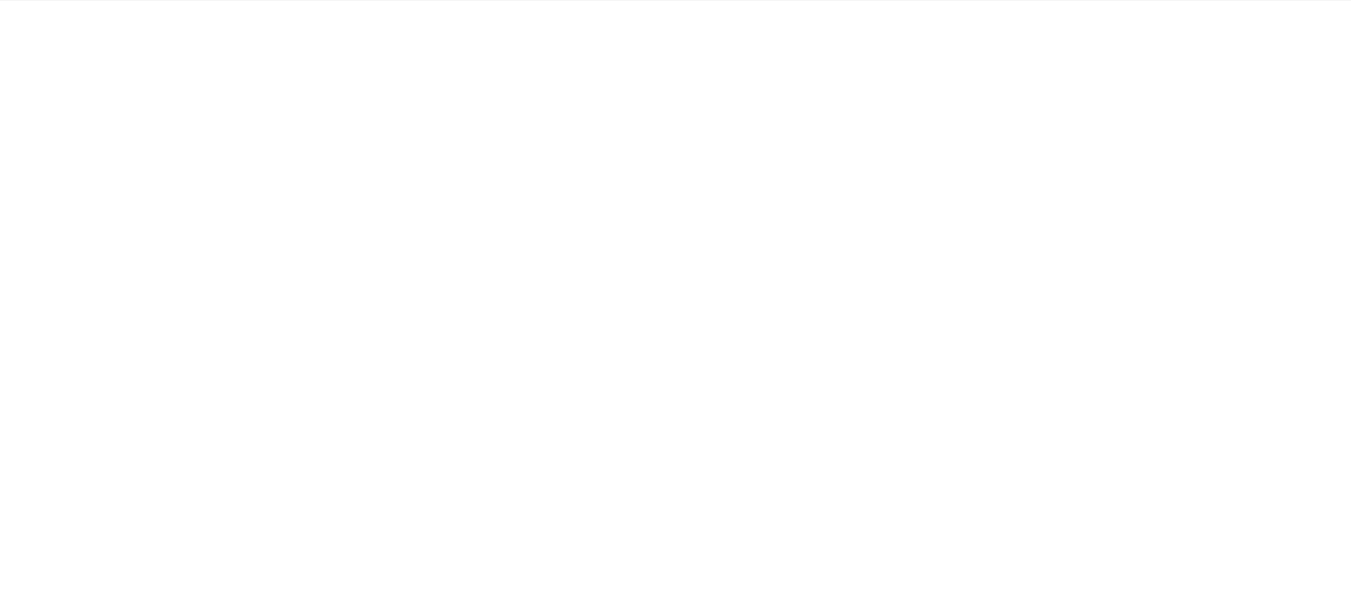 scroll, scrollTop: 0, scrollLeft: 0, axis: both 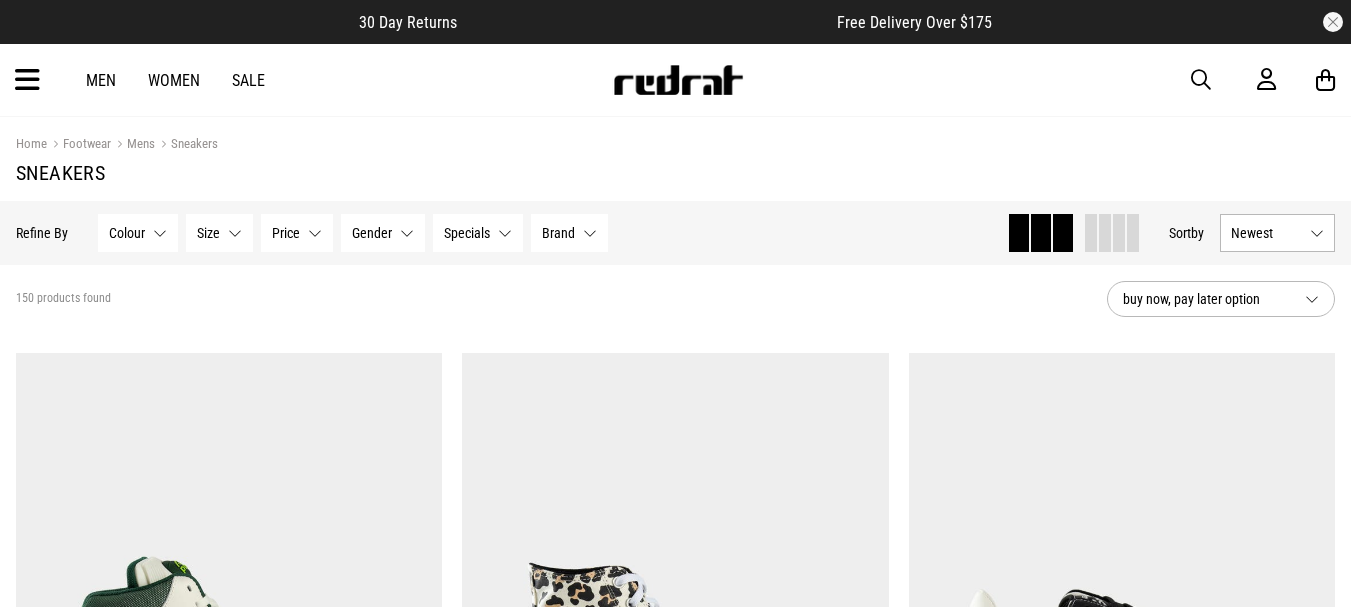 click on "Brand" at bounding box center (558, 233) 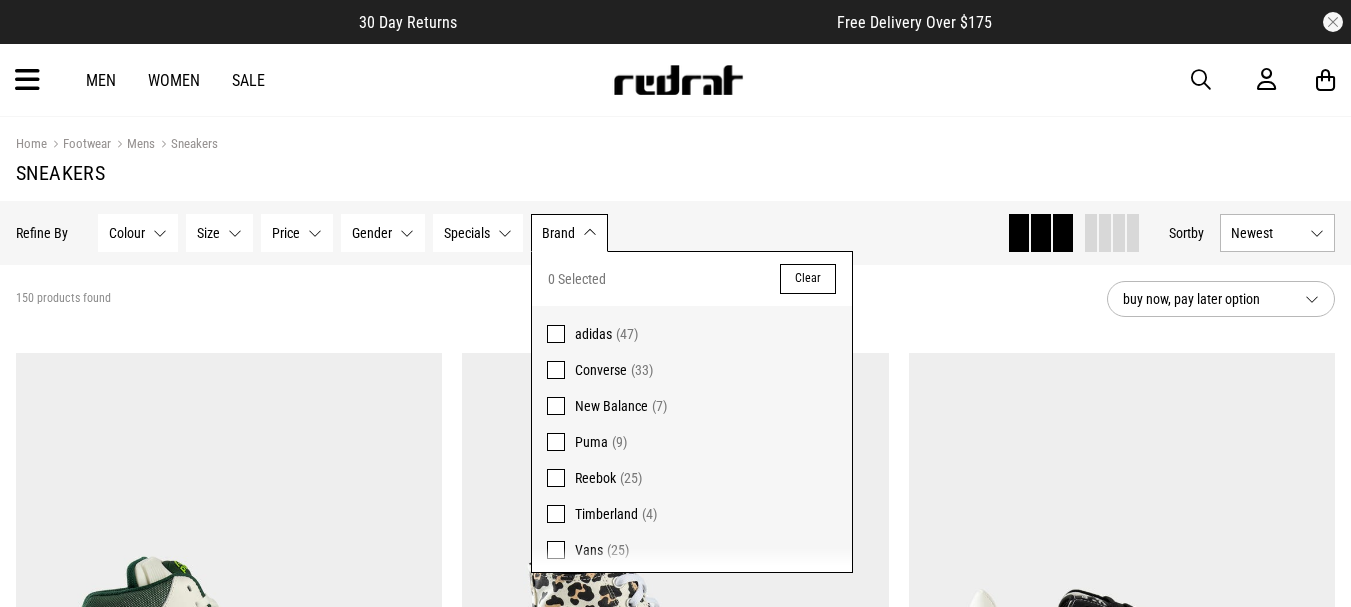 click at bounding box center [556, 370] 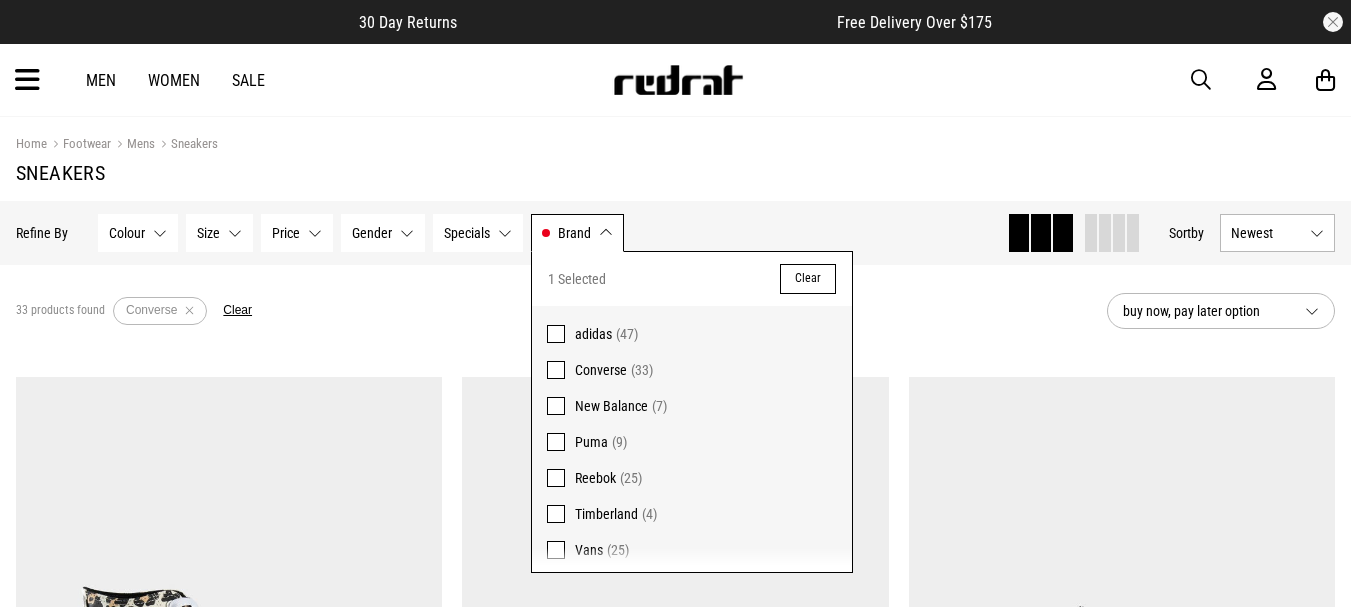 click on "33 products found   Active Filters Converse Clear" at bounding box center (553, 311) 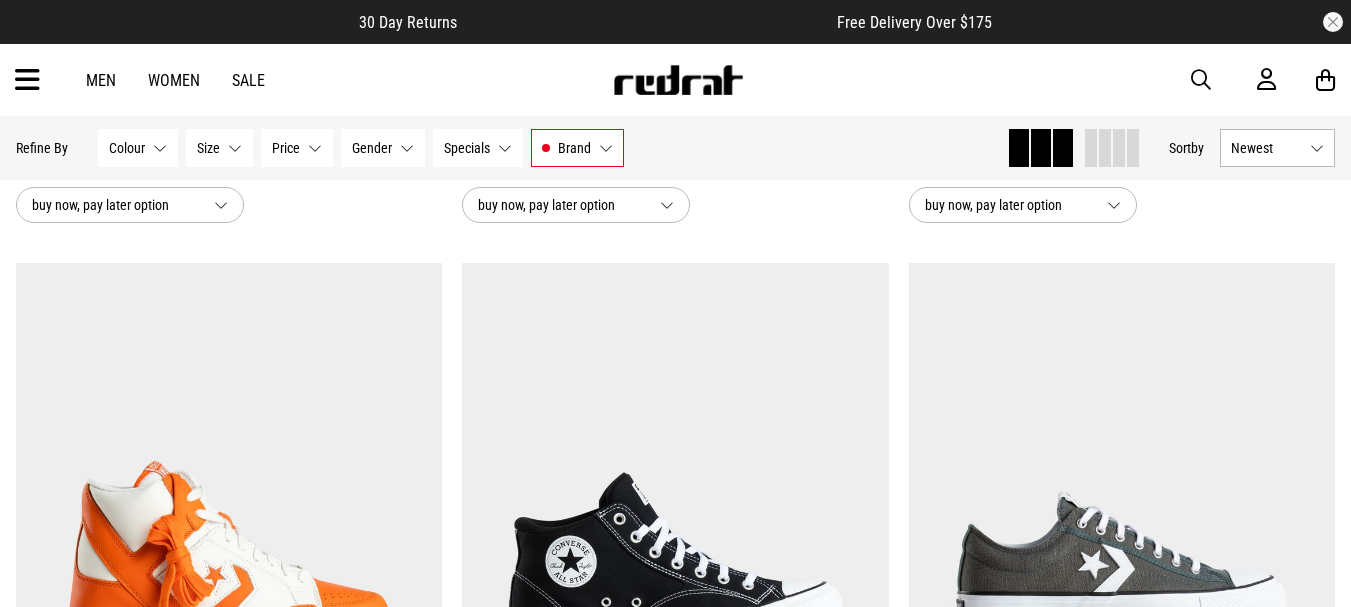 scroll, scrollTop: 1700, scrollLeft: 0, axis: vertical 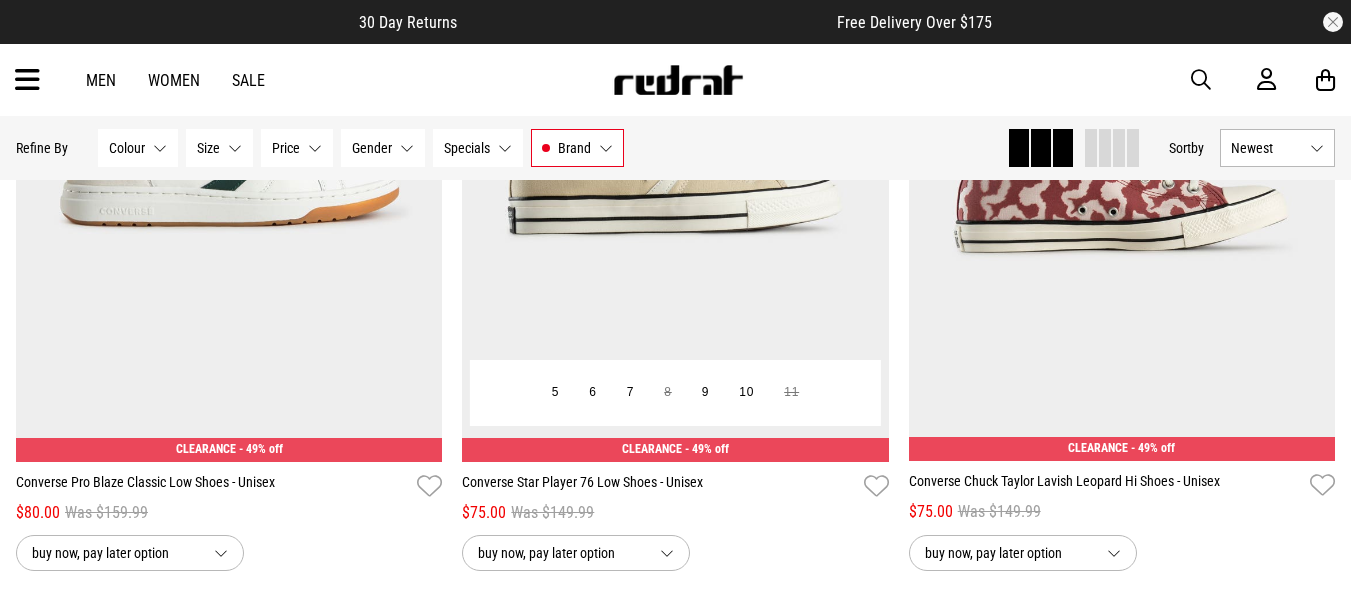 click at bounding box center [675, 163] 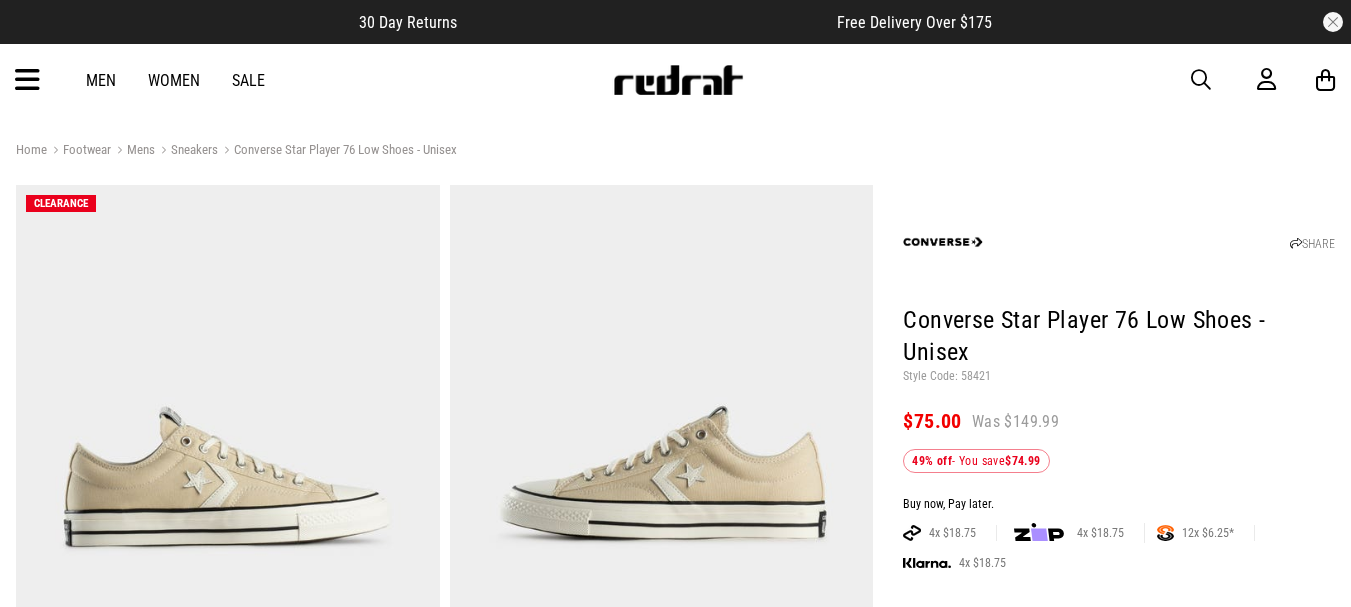scroll, scrollTop: 0, scrollLeft: 0, axis: both 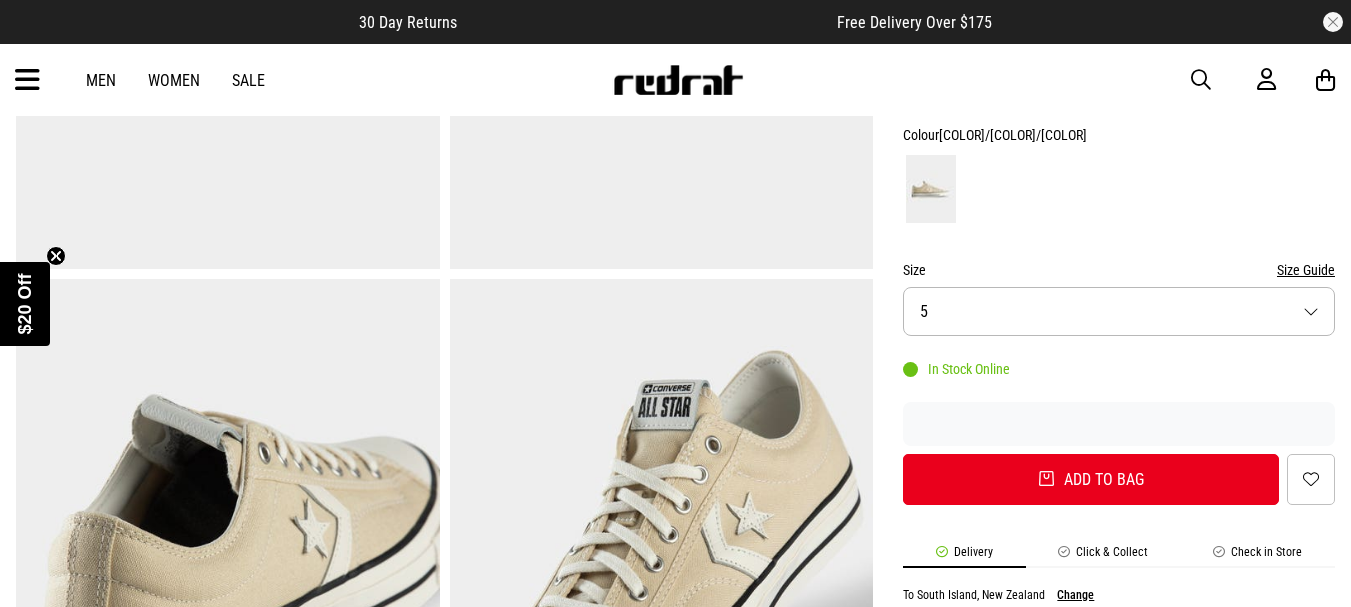 click on "Size 5" at bounding box center [1119, 311] 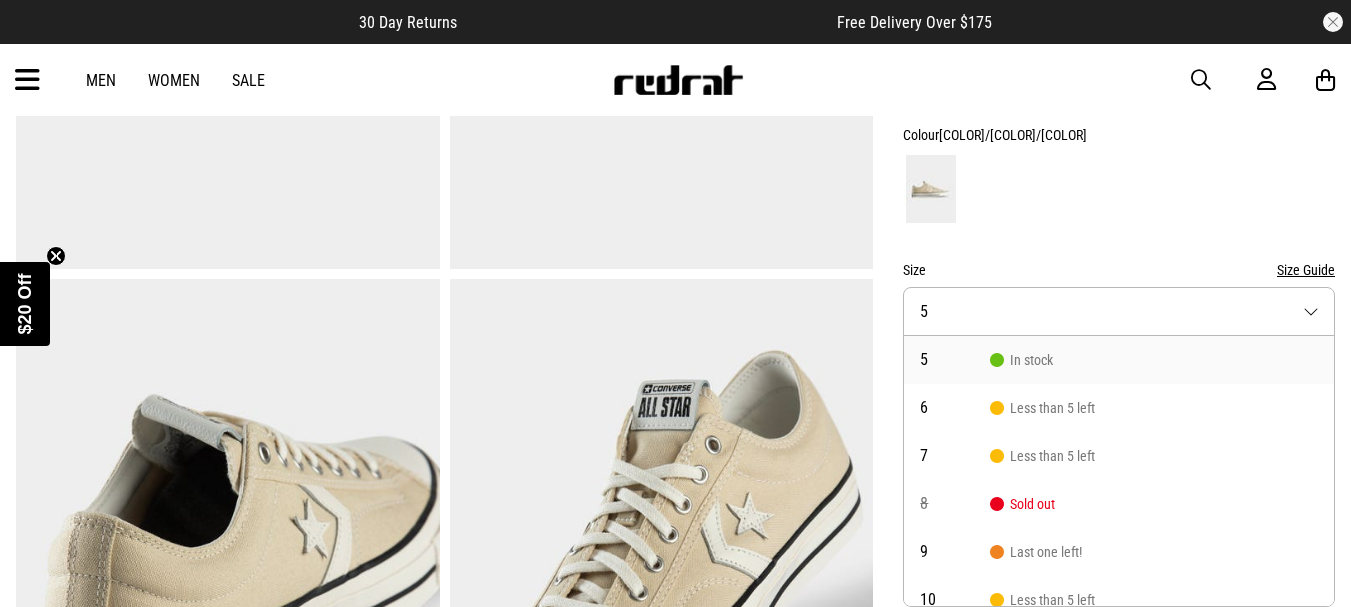 scroll, scrollTop: 0, scrollLeft: 0, axis: both 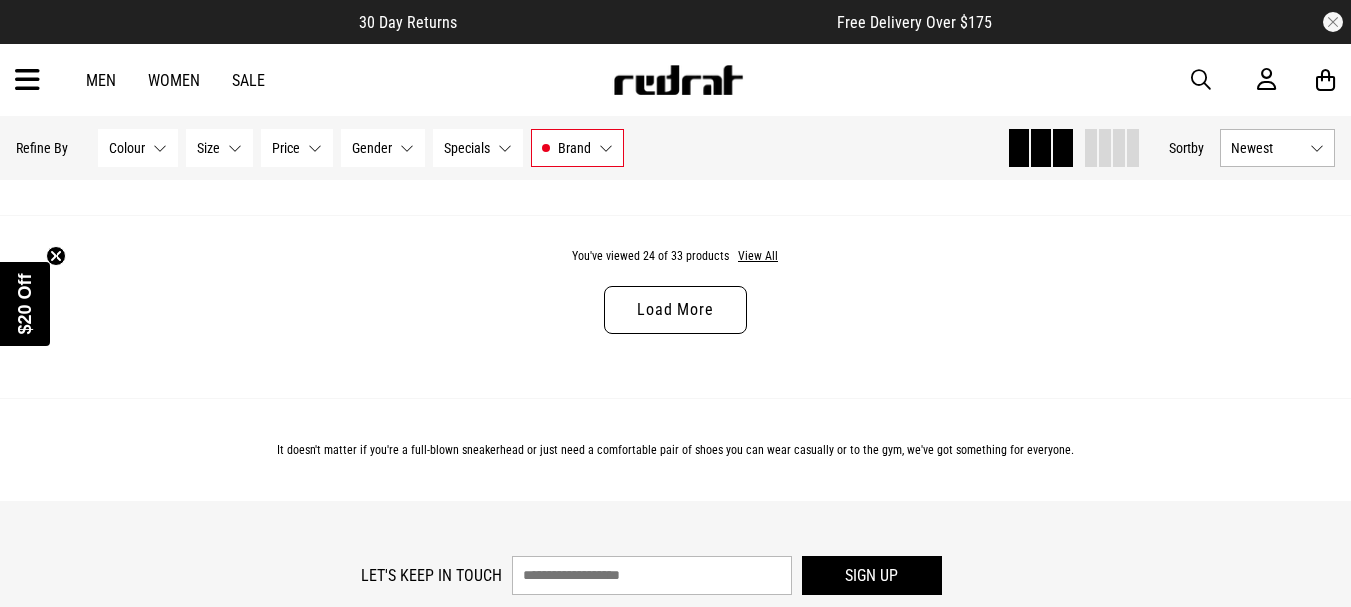 click on "Load More" at bounding box center (675, 310) 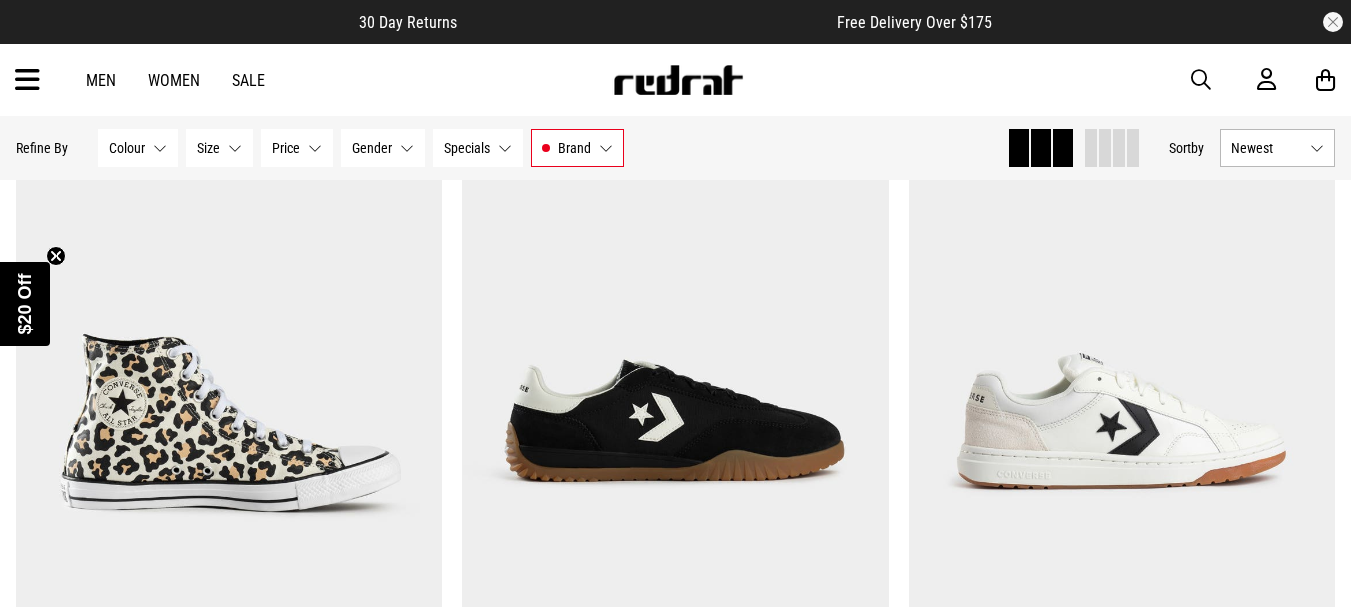 scroll, scrollTop: 0, scrollLeft: 0, axis: both 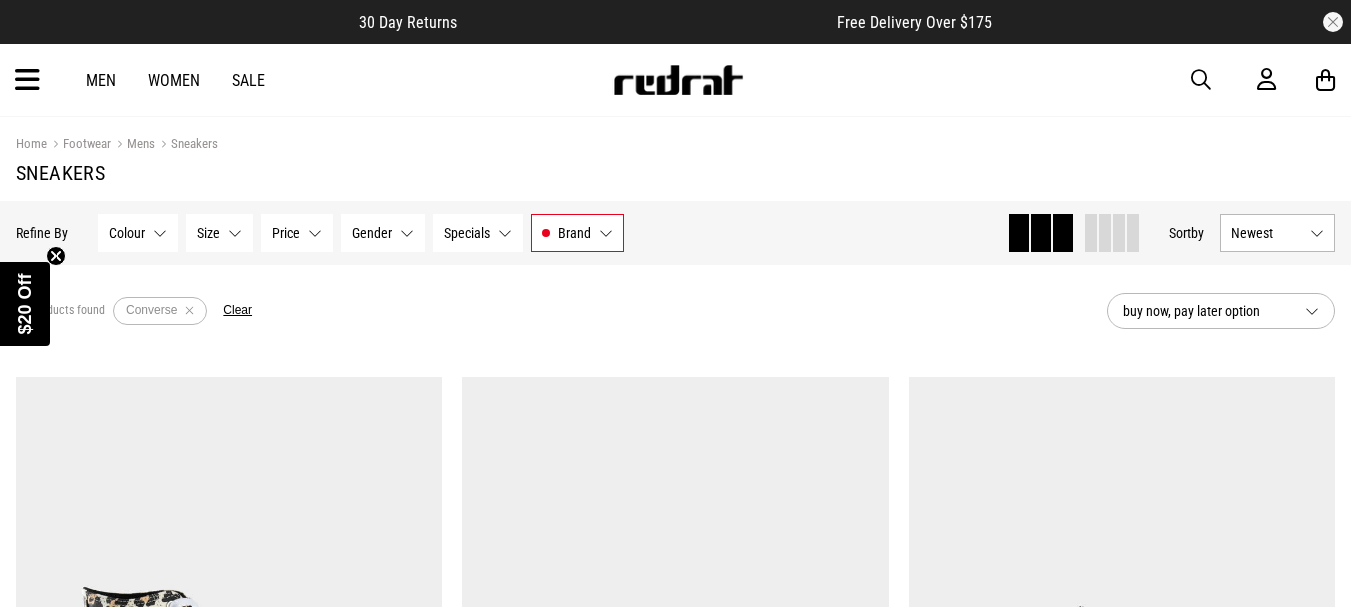 click on "Women" at bounding box center (174, 80) 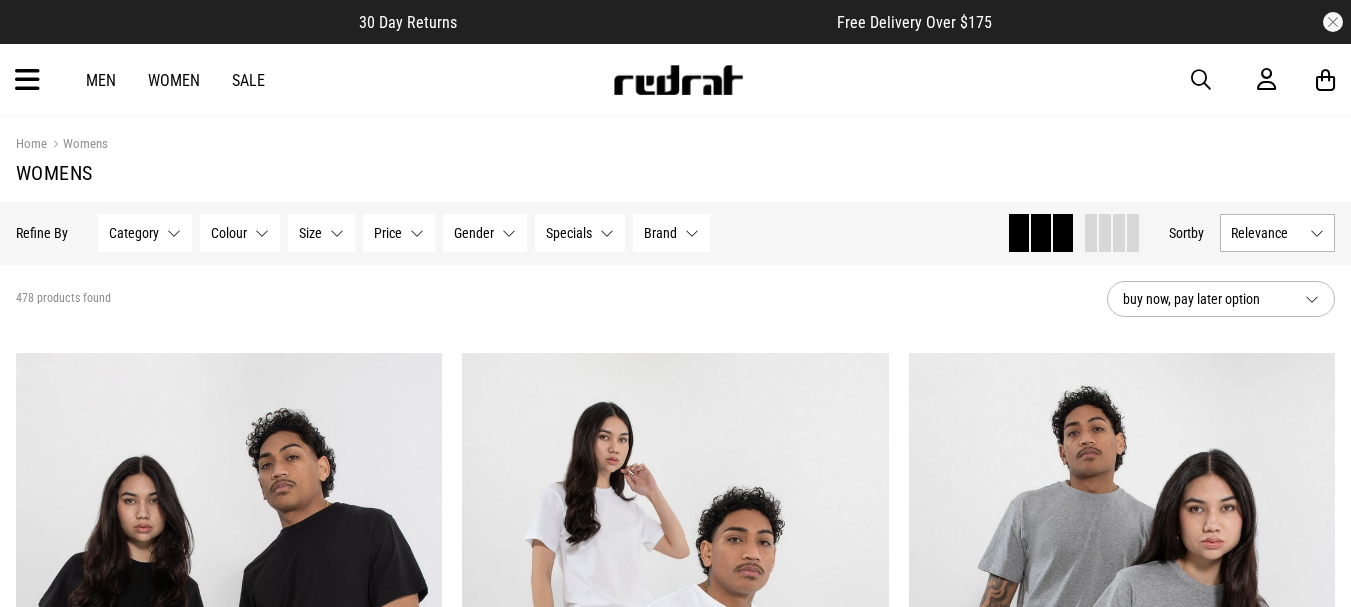 scroll, scrollTop: 0, scrollLeft: 0, axis: both 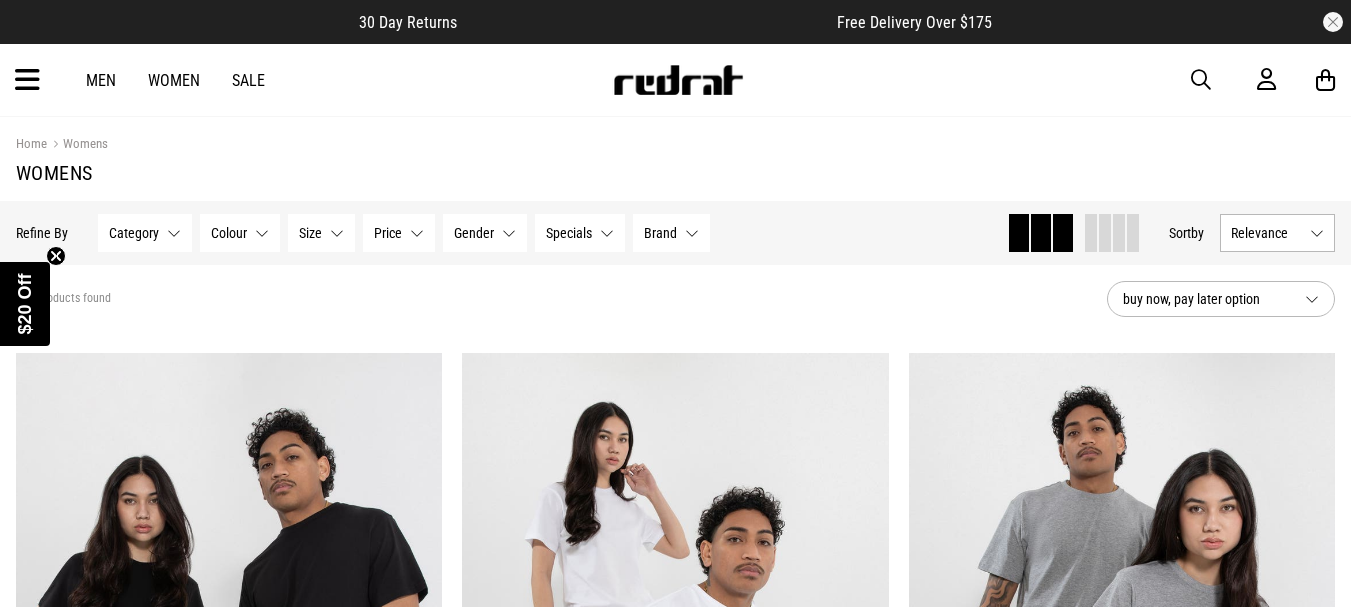 click on "Category" at bounding box center (134, 233) 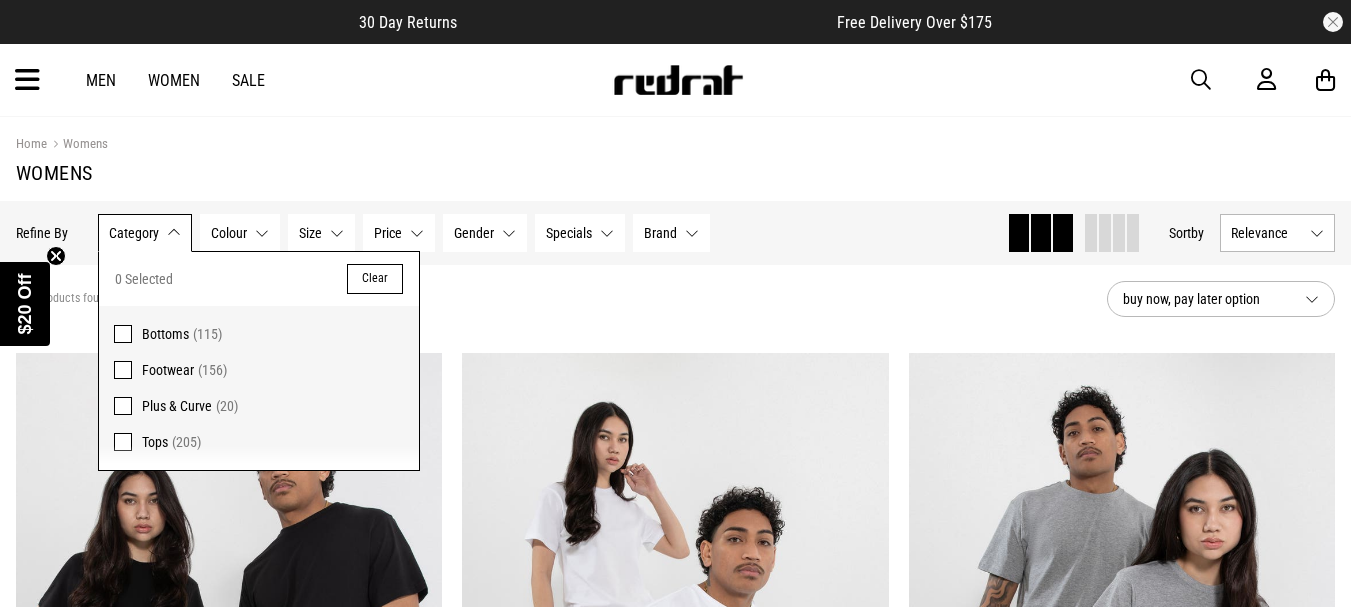 click at bounding box center [123, 370] 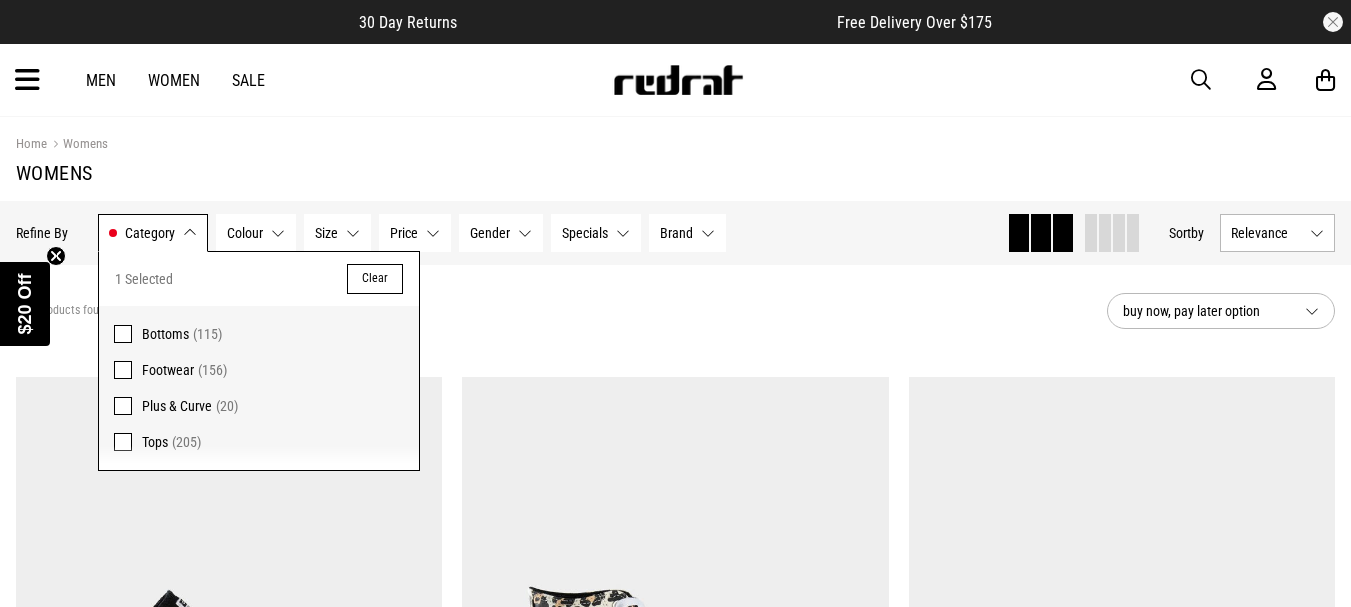 click on "Home Womens   Womens" at bounding box center [675, 159] 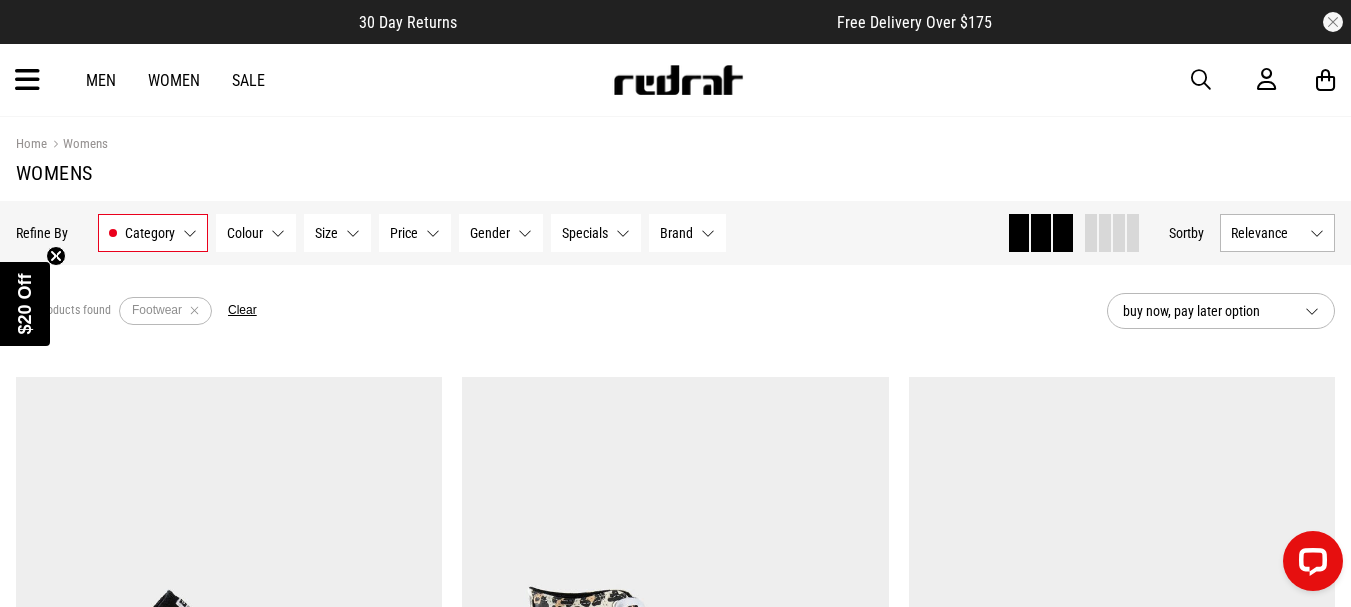 click on "Brand  None selected" at bounding box center [687, 233] 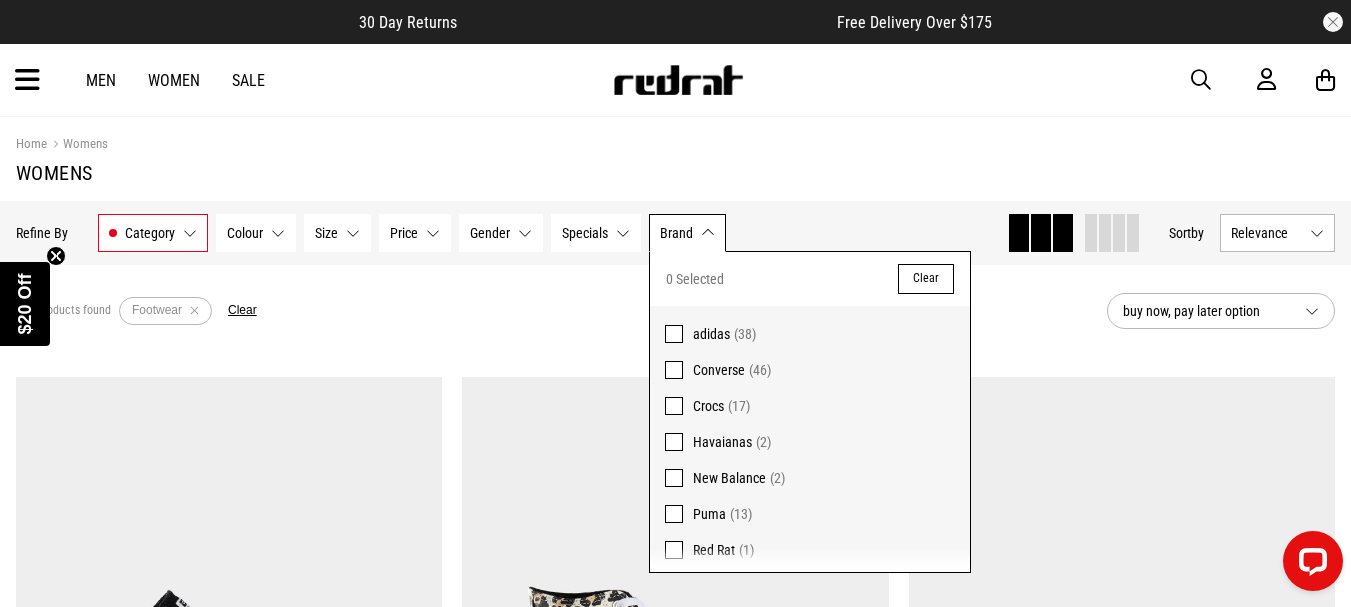click at bounding box center [674, 370] 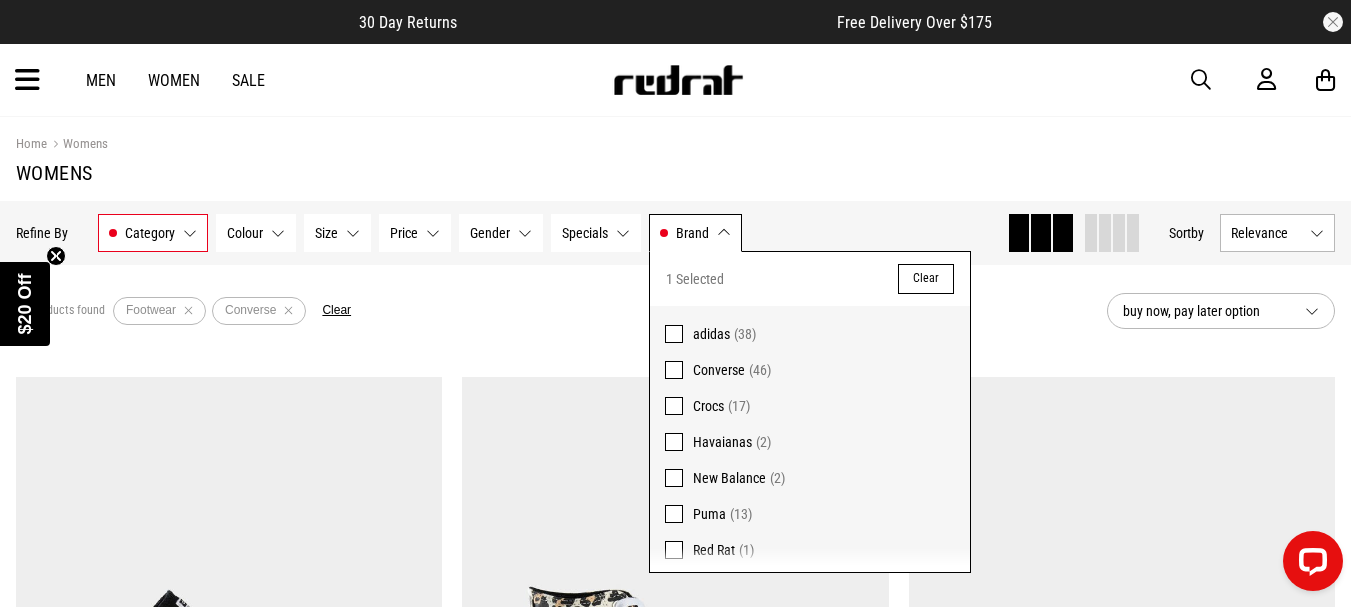 click on "46 products found   Active Filters Footwear Converse Clear" at bounding box center [553, 311] 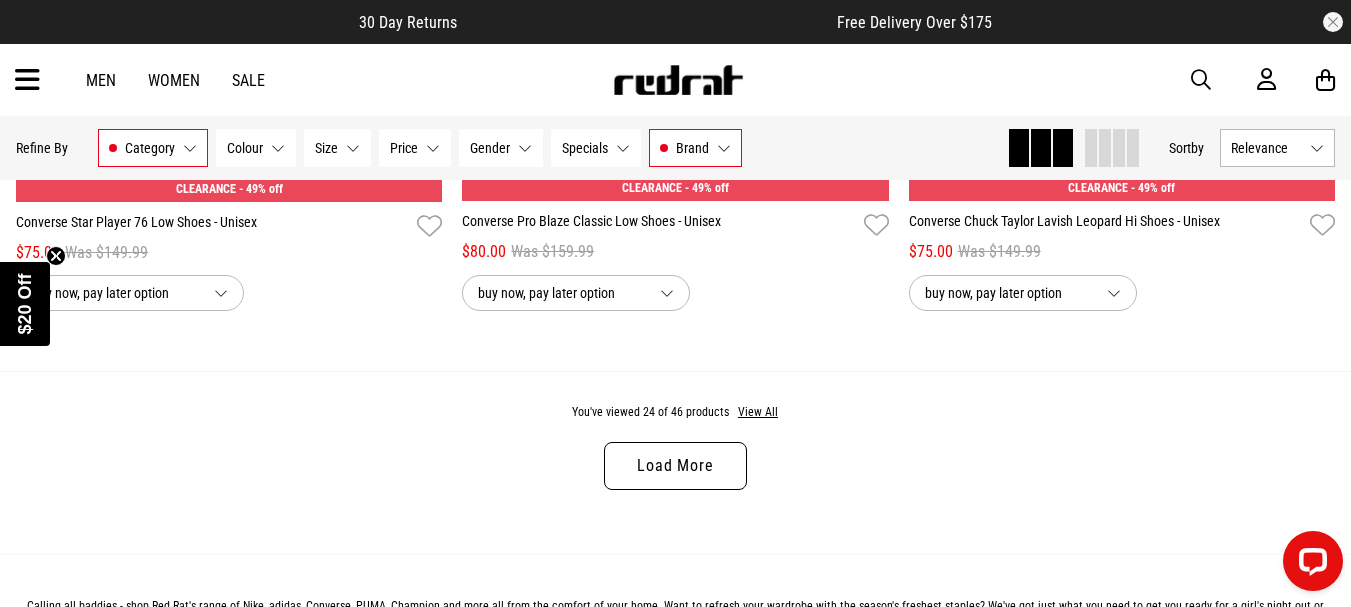 scroll, scrollTop: 6100, scrollLeft: 0, axis: vertical 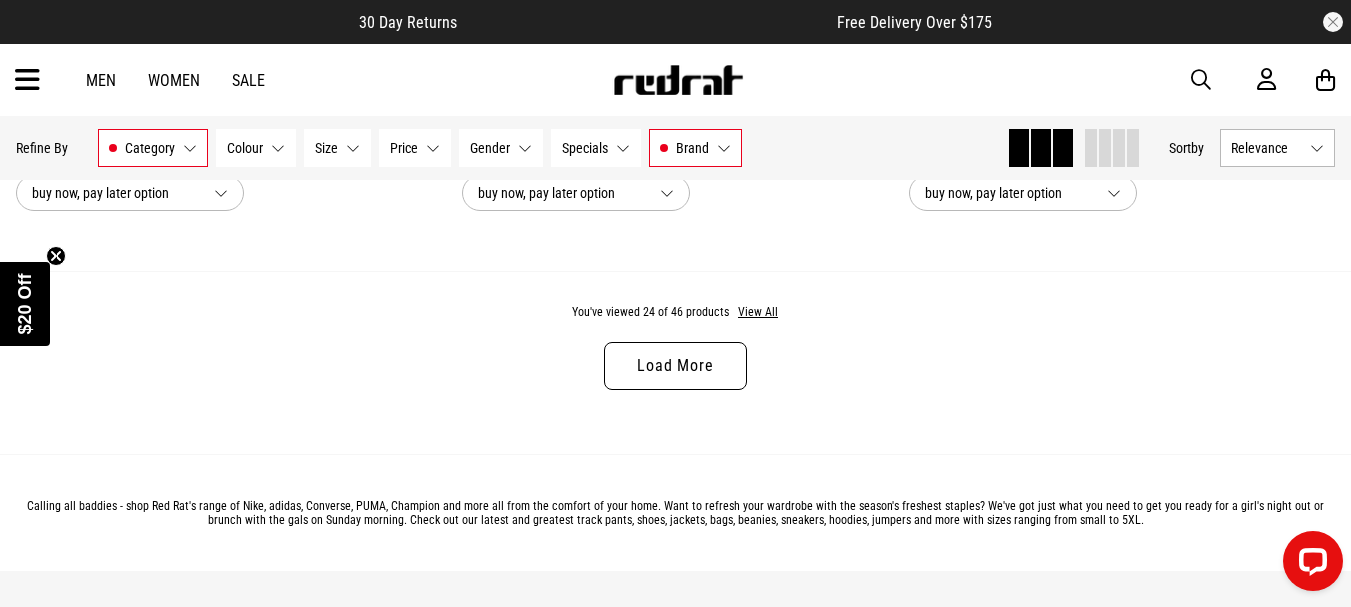 click on "Load More" at bounding box center (675, 366) 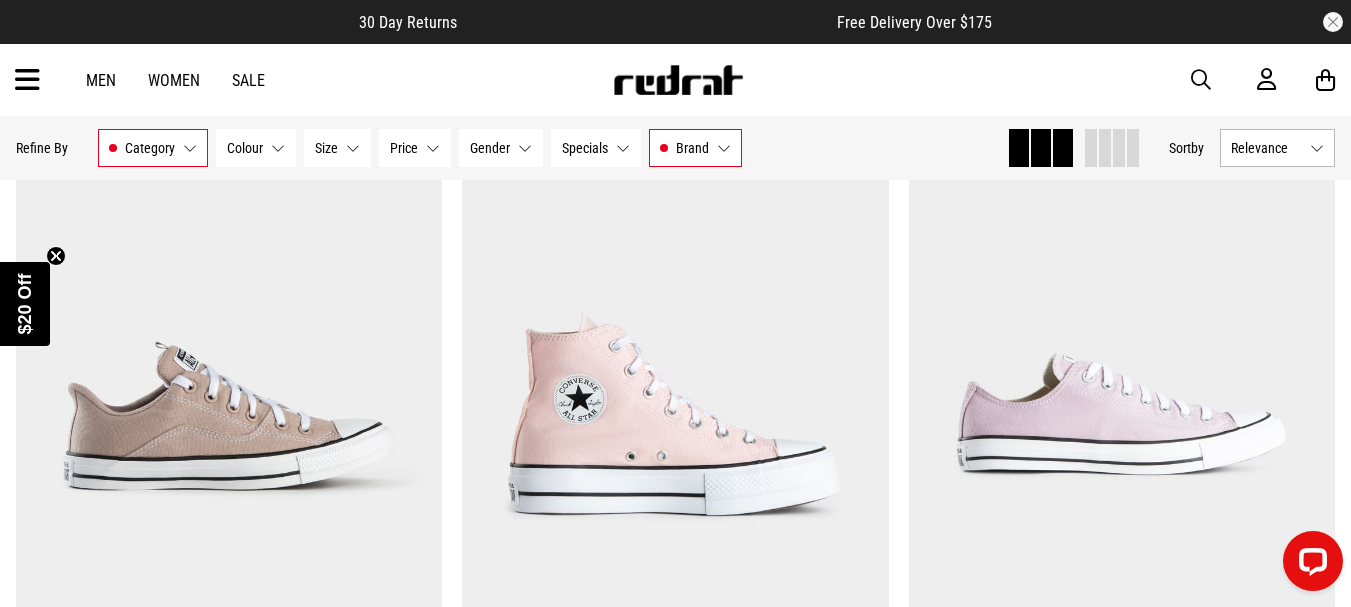 scroll, scrollTop: 7700, scrollLeft: 0, axis: vertical 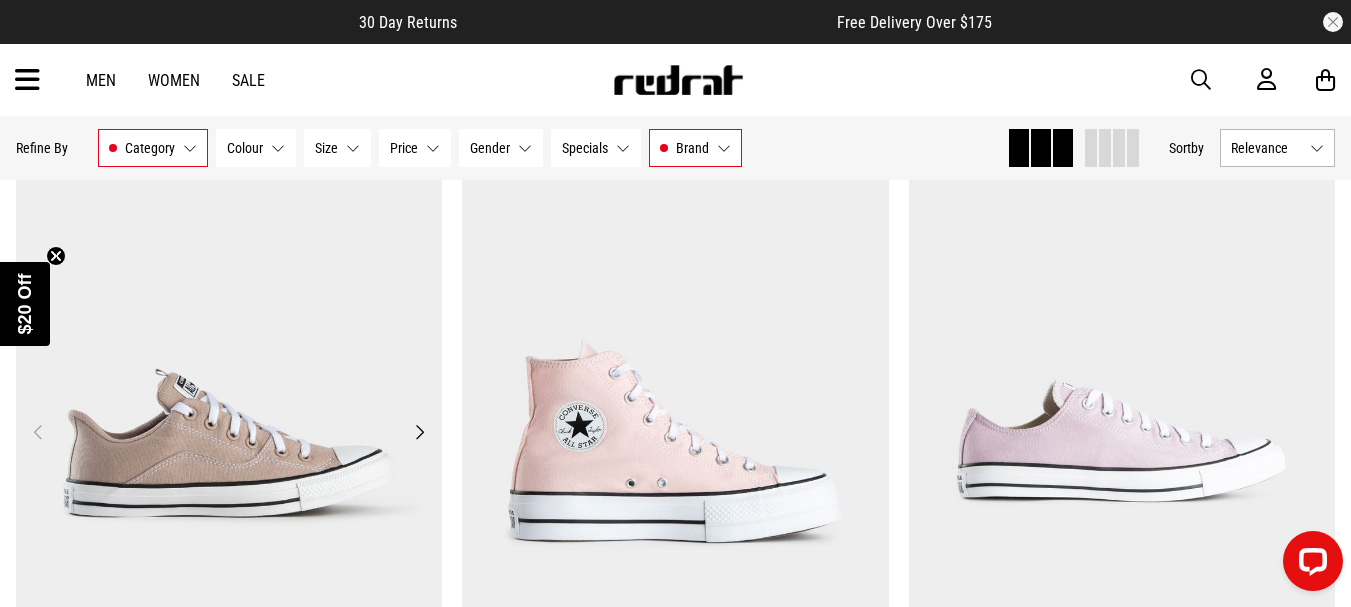 click at bounding box center (229, 444) 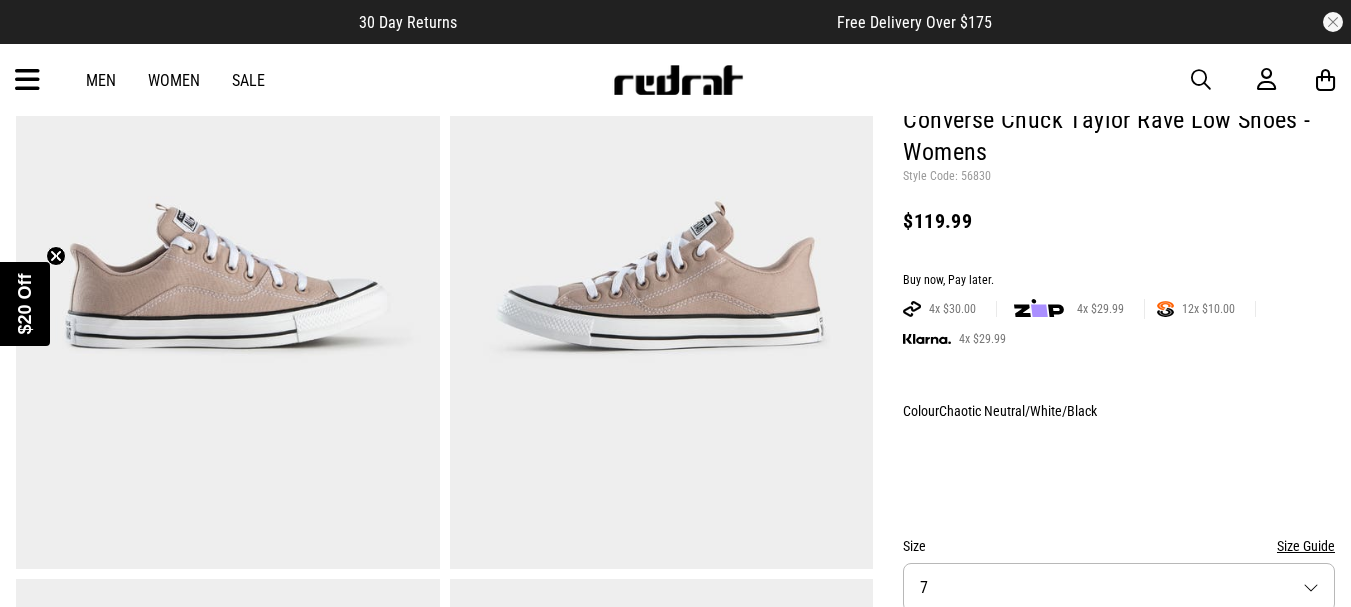 scroll, scrollTop: 200, scrollLeft: 0, axis: vertical 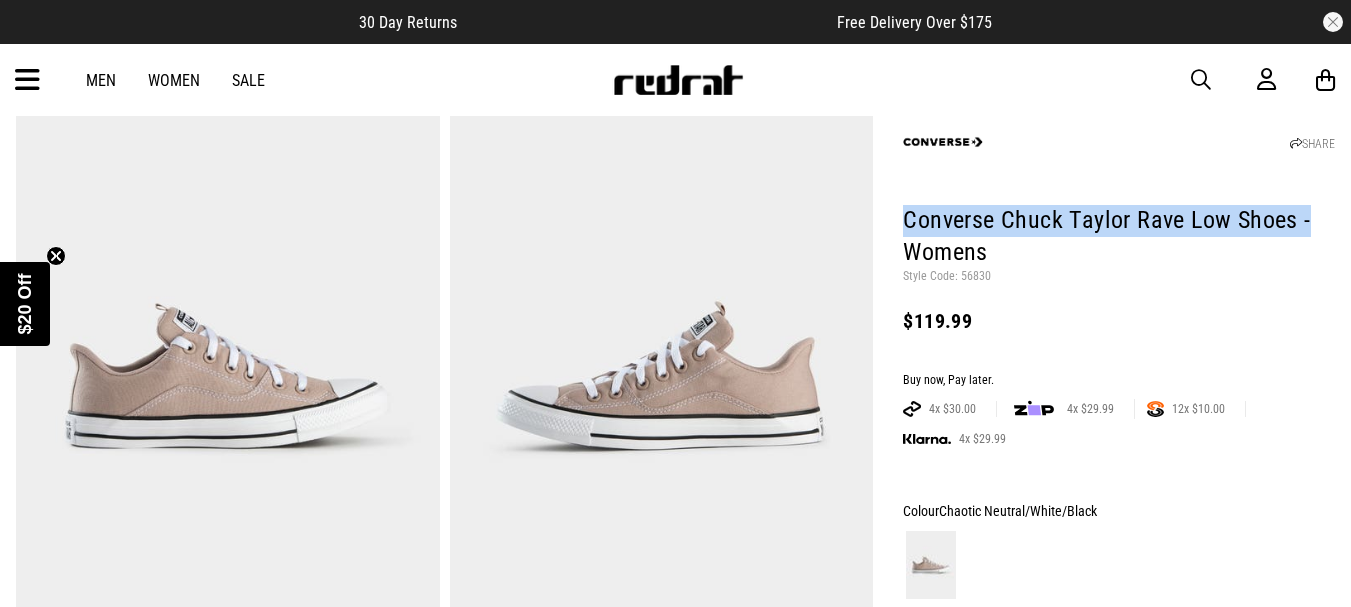 drag, startPoint x: 903, startPoint y: 217, endPoint x: 1317, endPoint y: 217, distance: 414 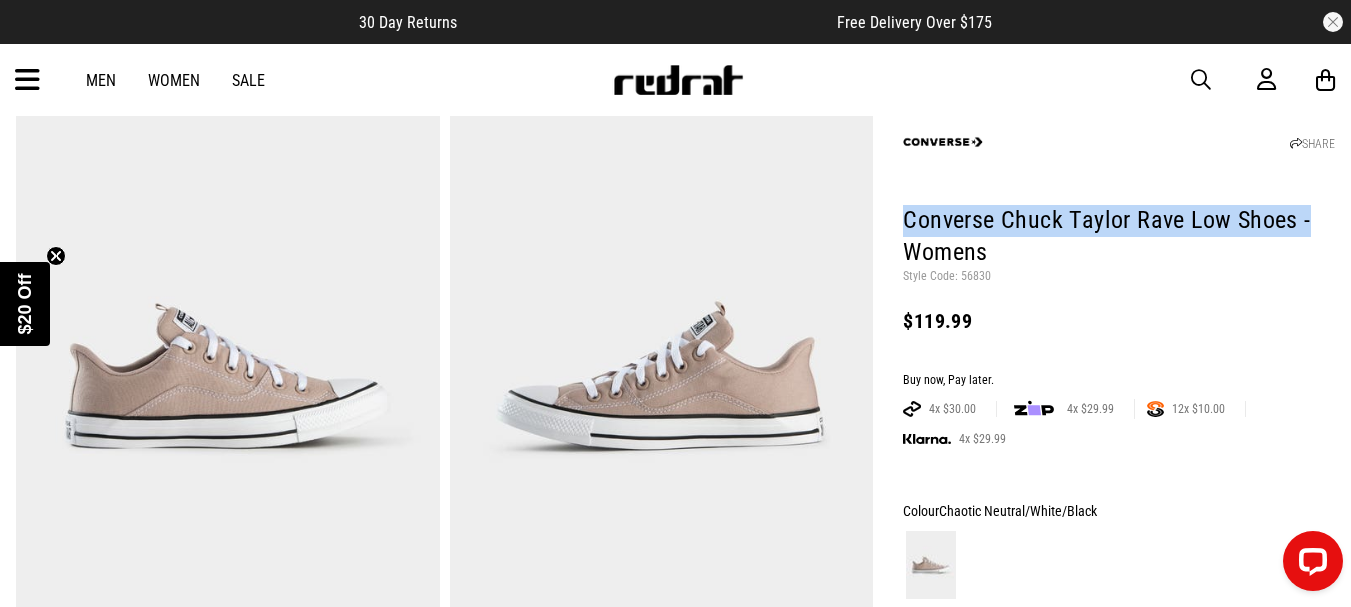 scroll, scrollTop: 0, scrollLeft: 0, axis: both 